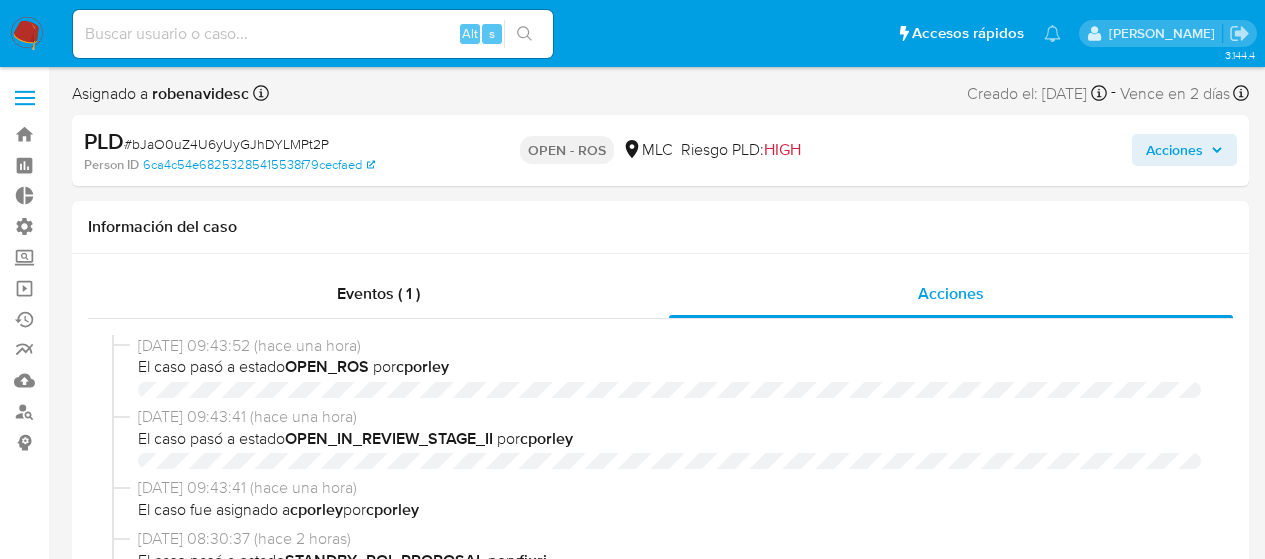 select on "10" 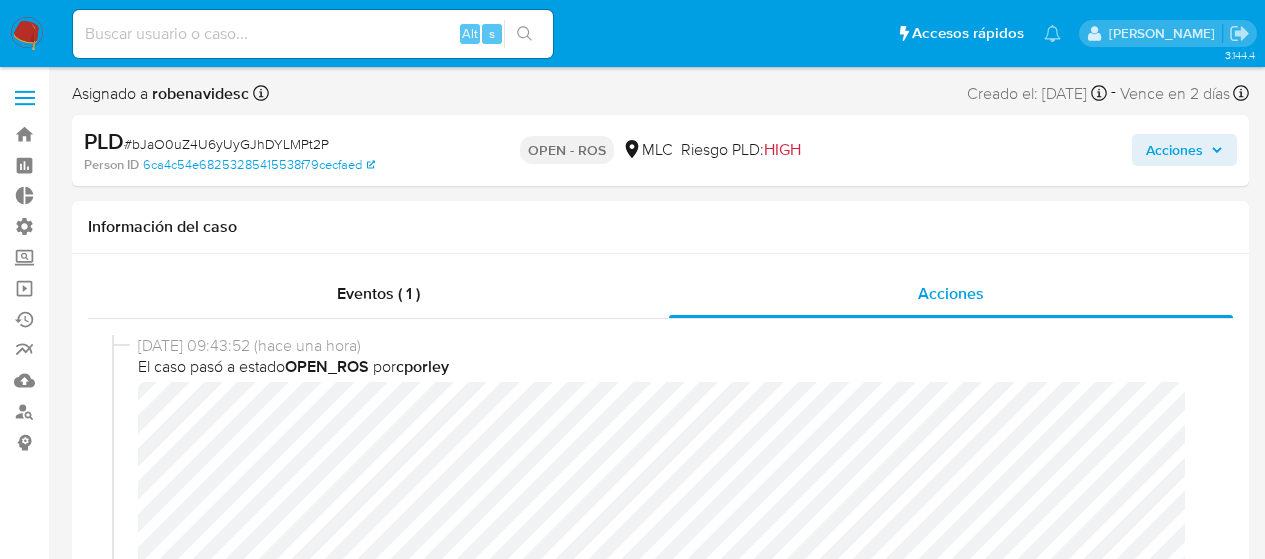 scroll, scrollTop: 0, scrollLeft: 0, axis: both 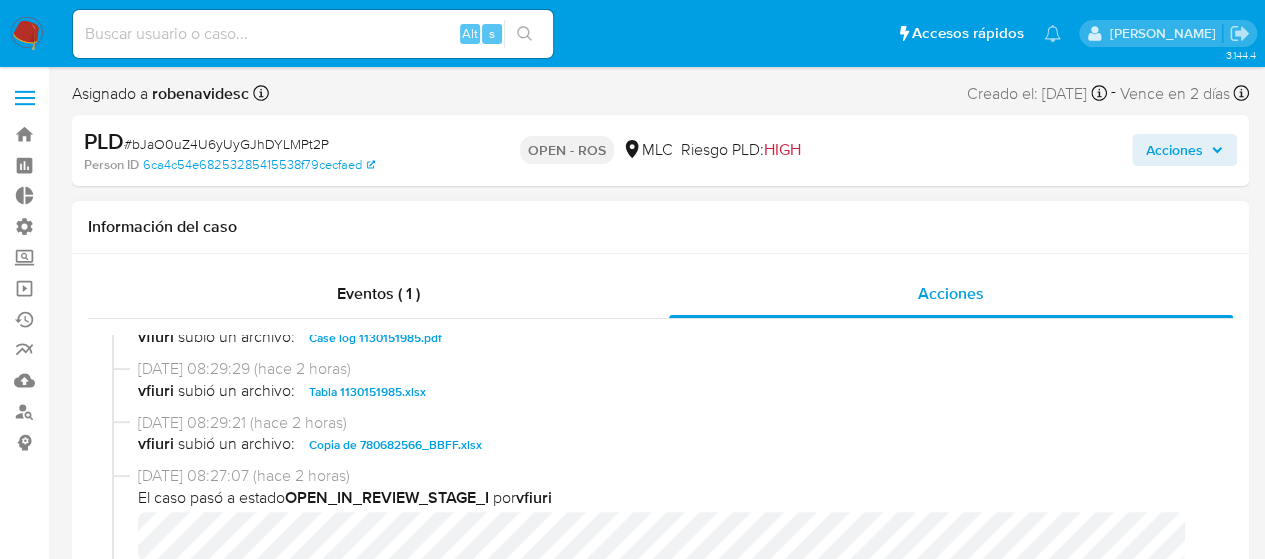 click on "Case log 1130151985.pdf" at bounding box center (375, 338) 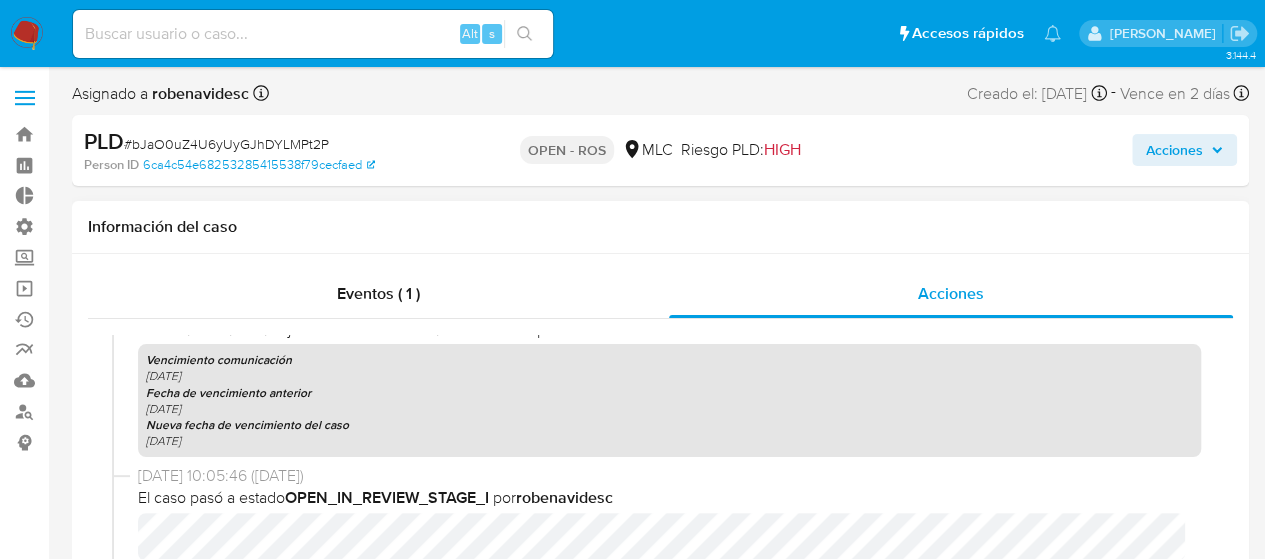 scroll, scrollTop: 1606, scrollLeft: 0, axis: vertical 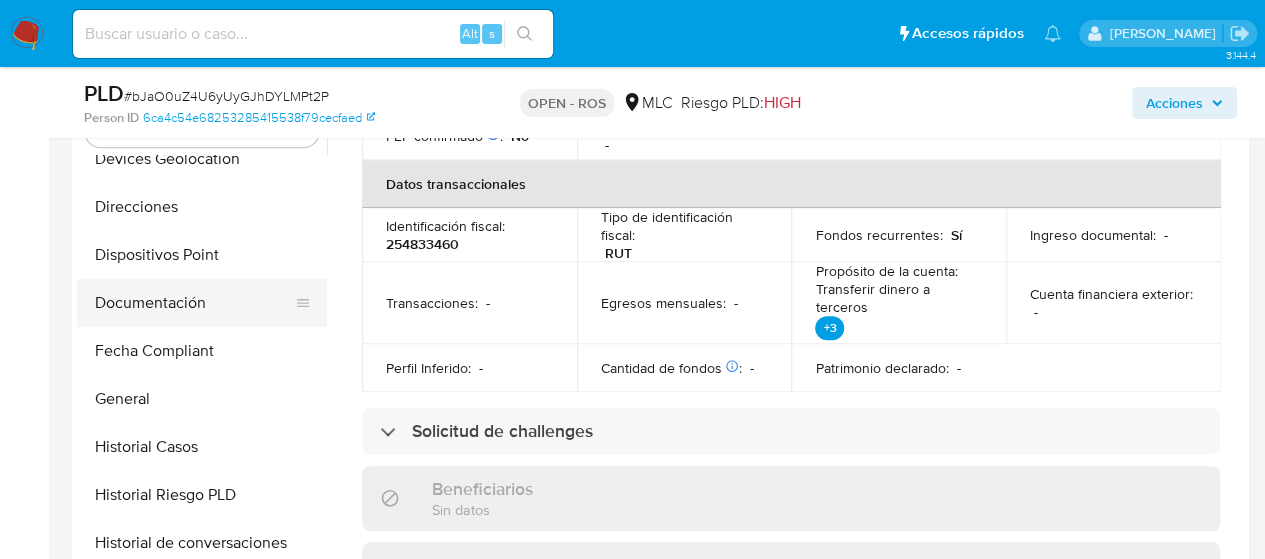 click on "Documentación" at bounding box center (194, 303) 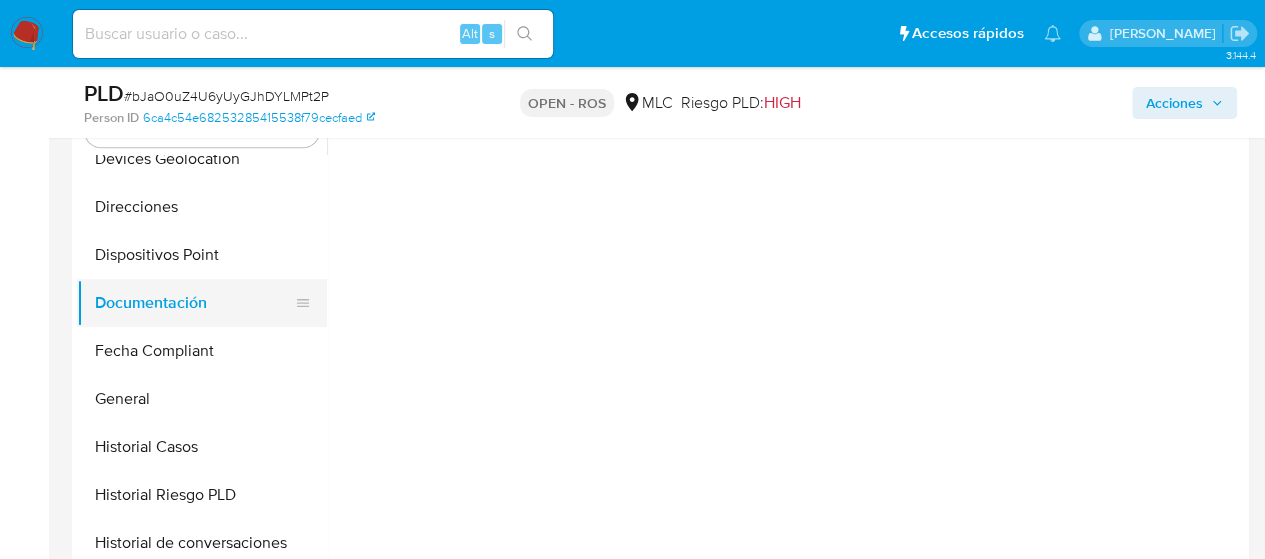 scroll, scrollTop: 0, scrollLeft: 0, axis: both 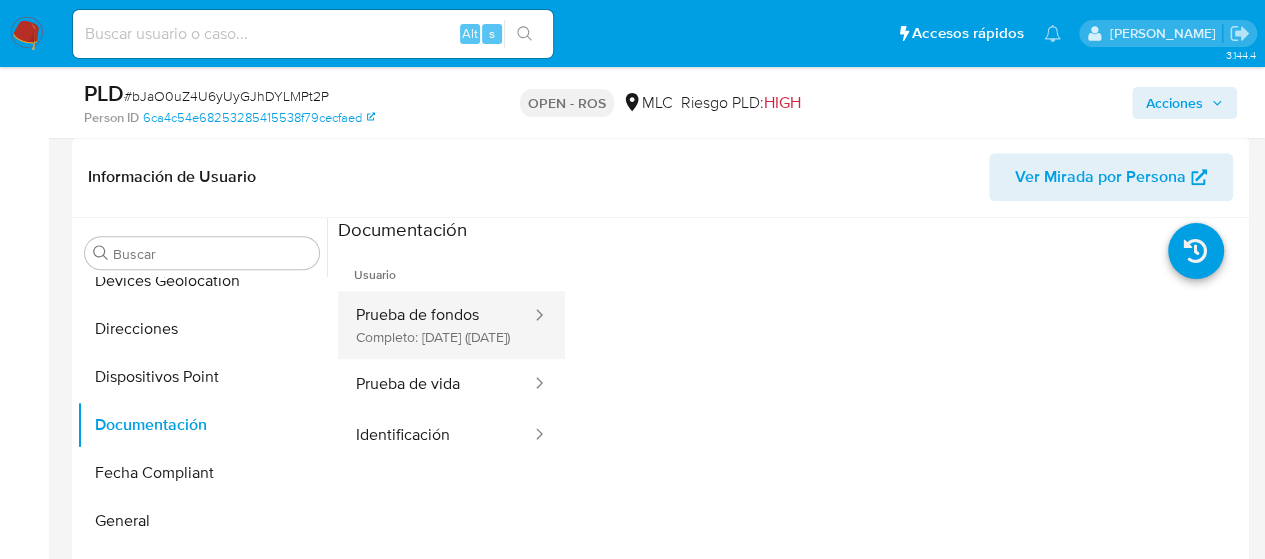 click on "Prueba de fondos Completo: 19/02/2025 (hace 5 meses)" at bounding box center (435, 325) 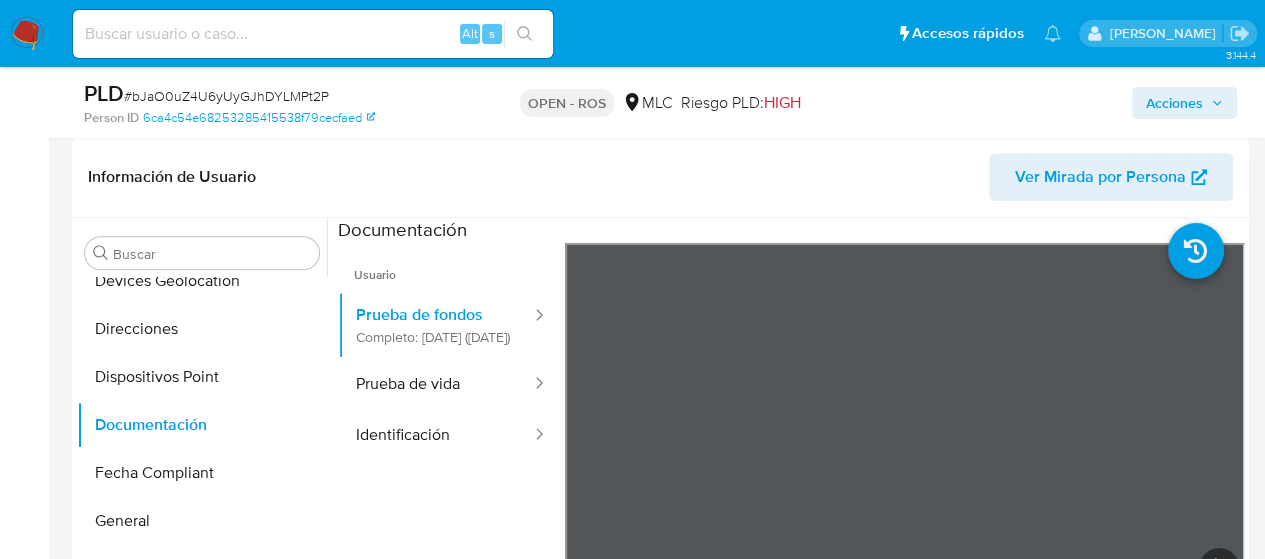 scroll, scrollTop: 0, scrollLeft: 0, axis: both 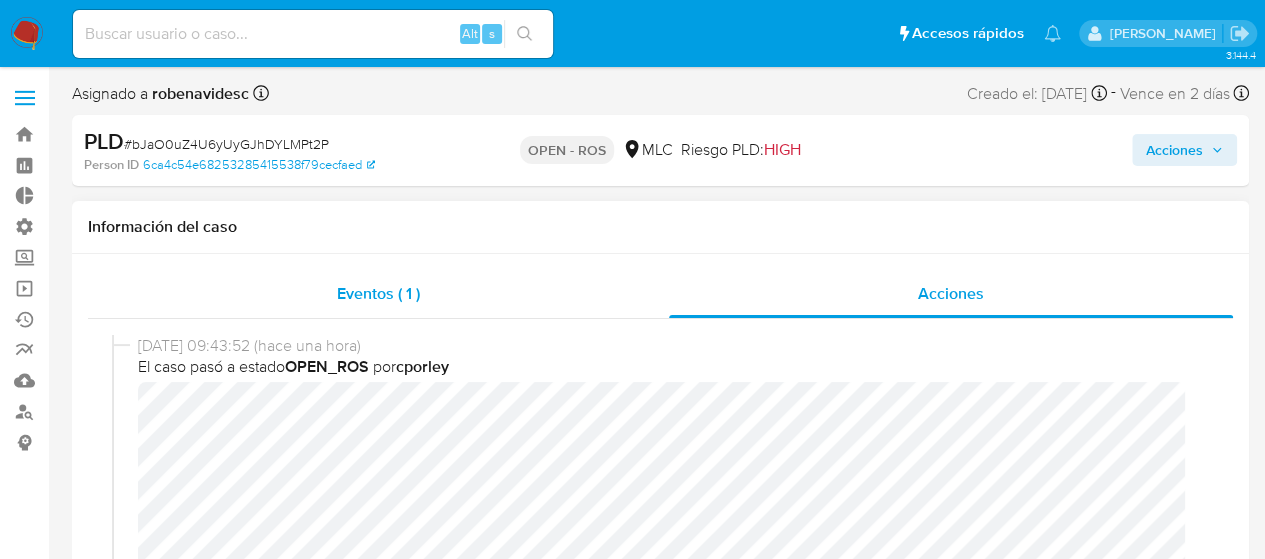 click on "Eventos ( 1 )" at bounding box center [378, 293] 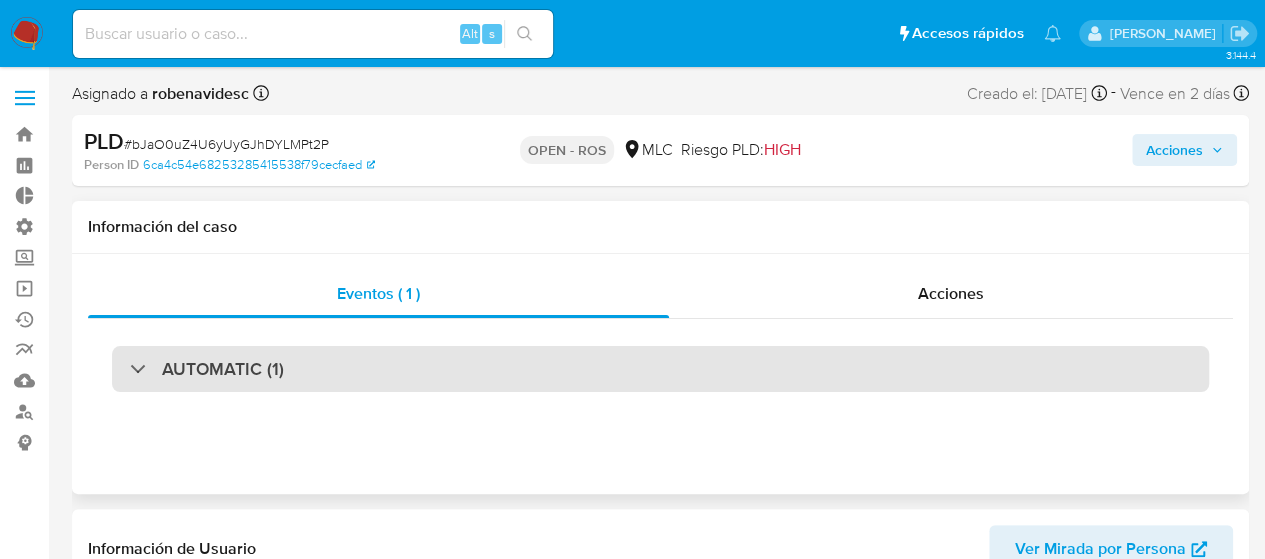 click on "AUTOMATIC (1)" at bounding box center [660, 369] 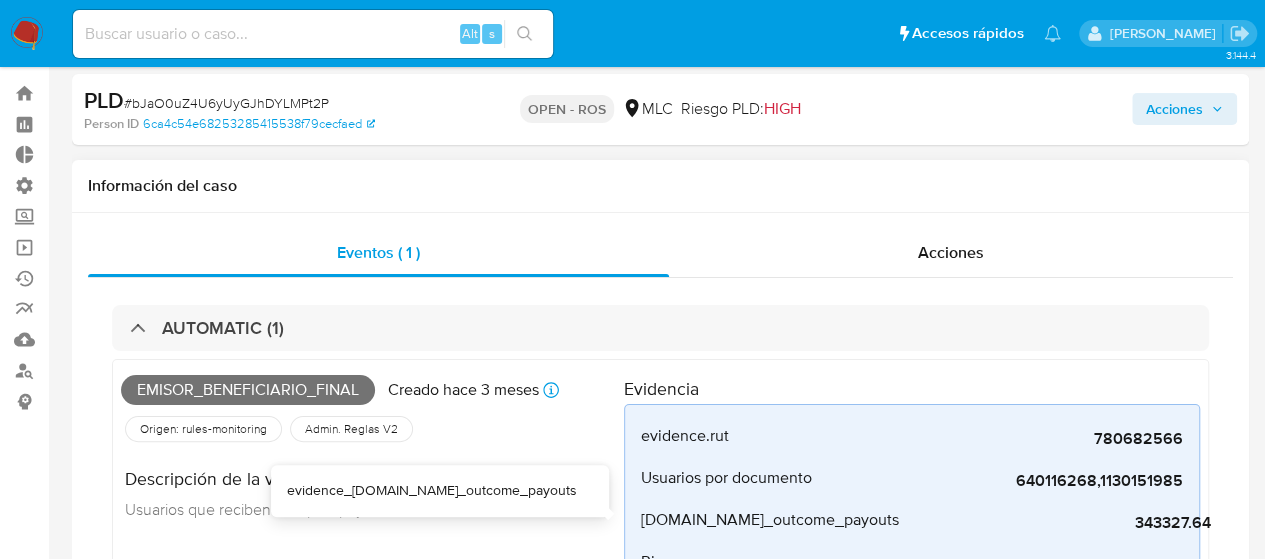 scroll, scrollTop: 0, scrollLeft: 0, axis: both 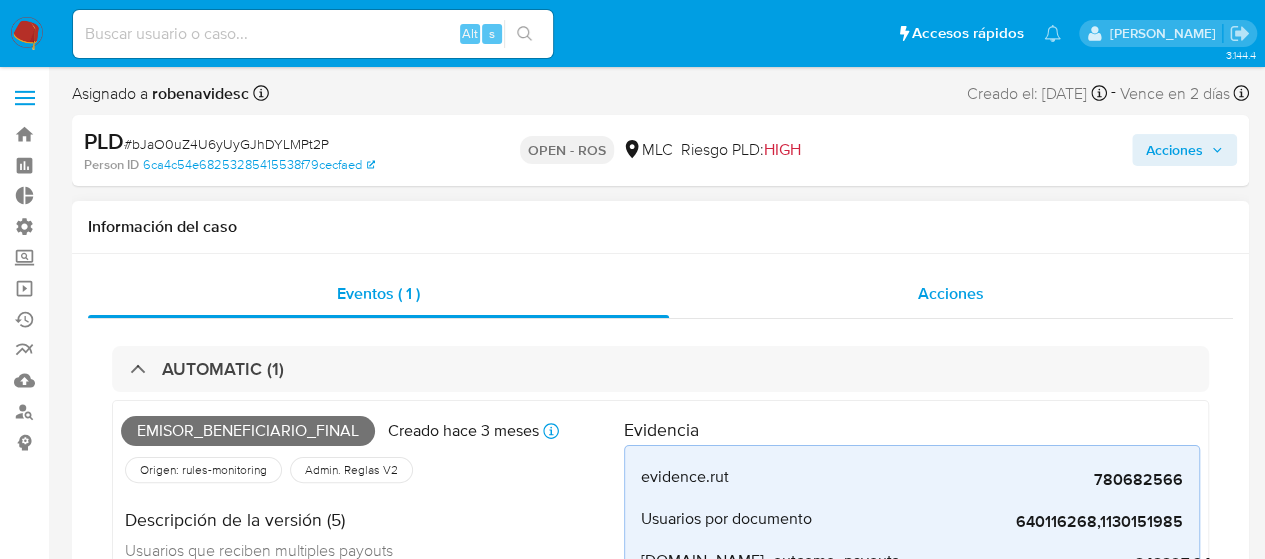click on "Acciones" at bounding box center [951, 294] 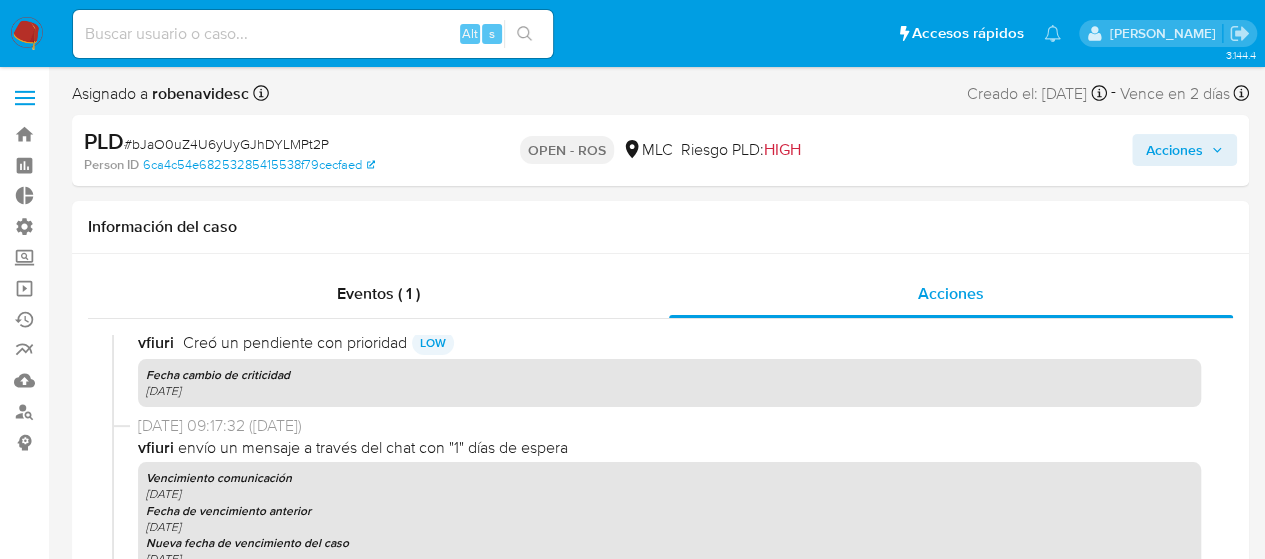 scroll, scrollTop: 1606, scrollLeft: 0, axis: vertical 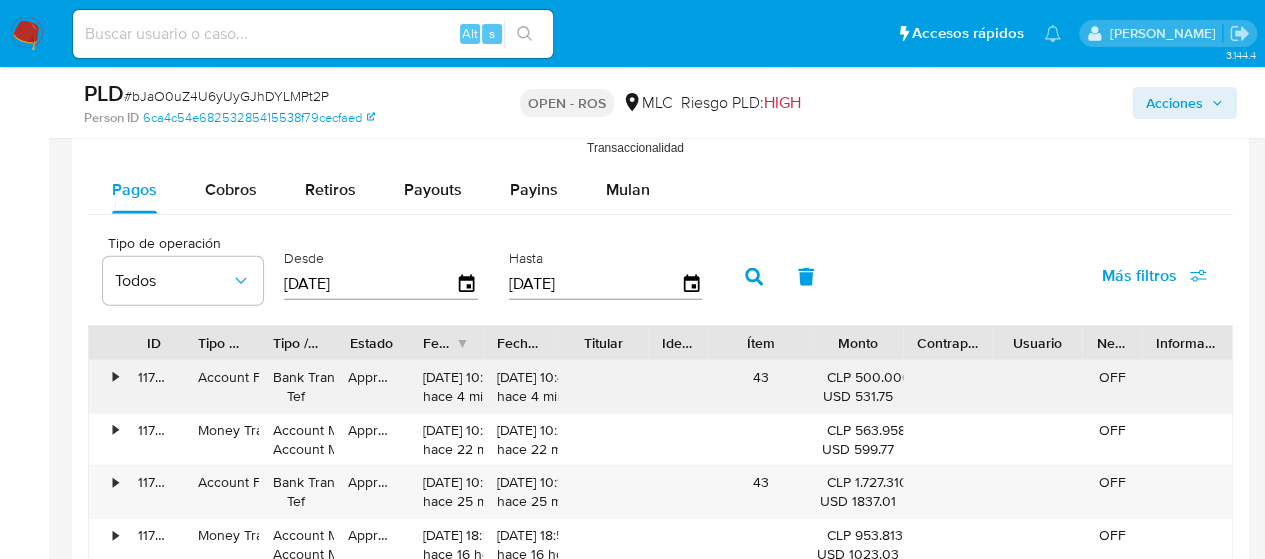 click on "43" at bounding box center (760, 387) 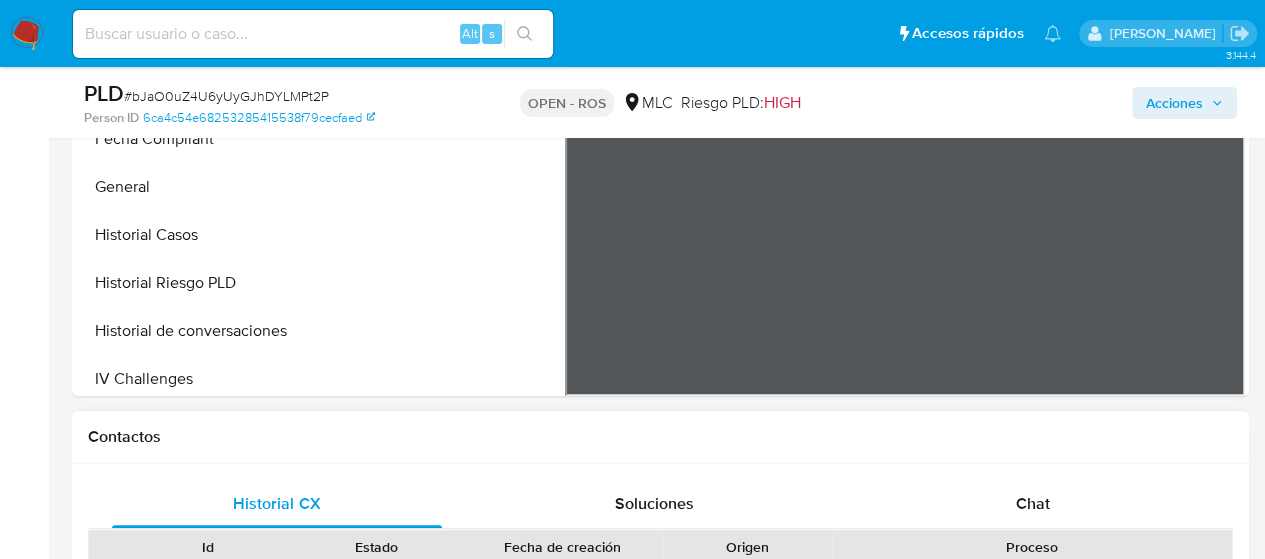 scroll, scrollTop: 776, scrollLeft: 0, axis: vertical 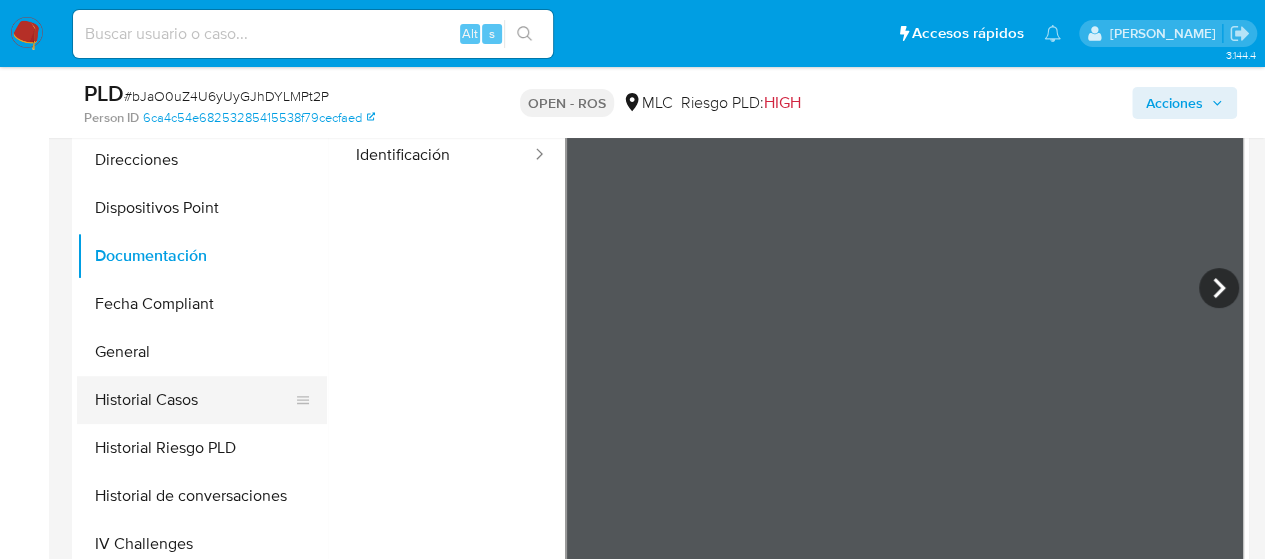 click on "Historial Casos" at bounding box center (194, 400) 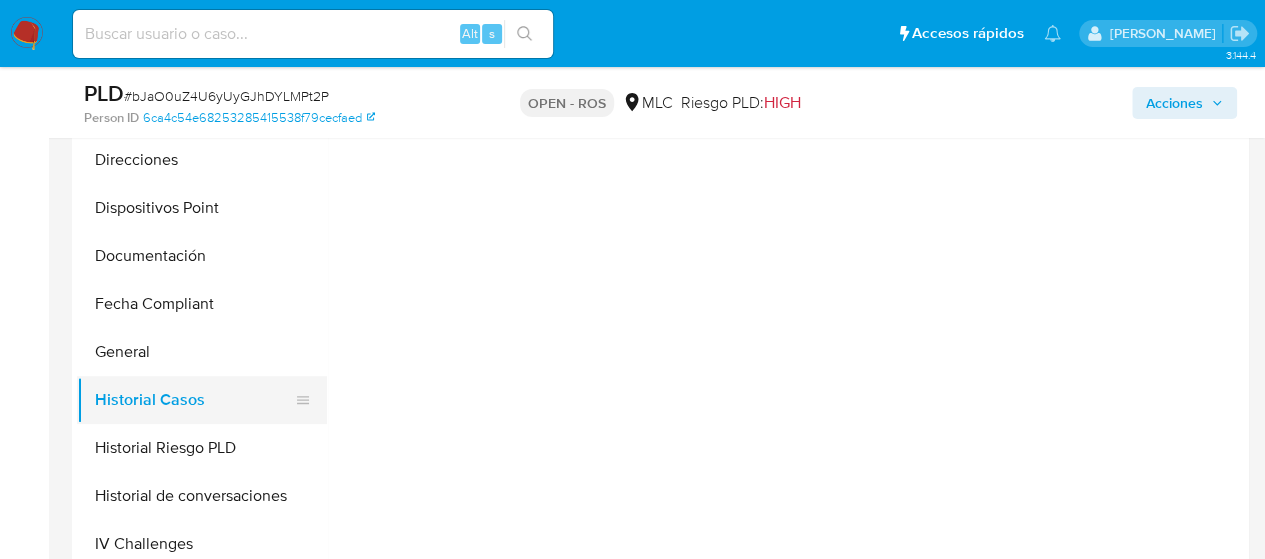 scroll, scrollTop: 0, scrollLeft: 0, axis: both 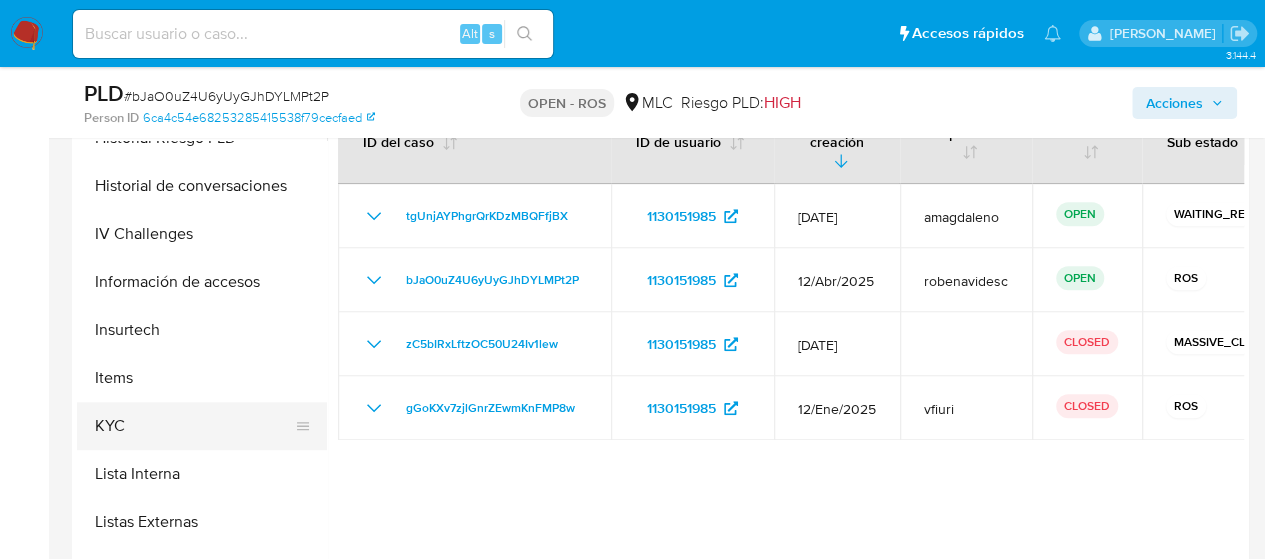click on "KYC" at bounding box center [194, 426] 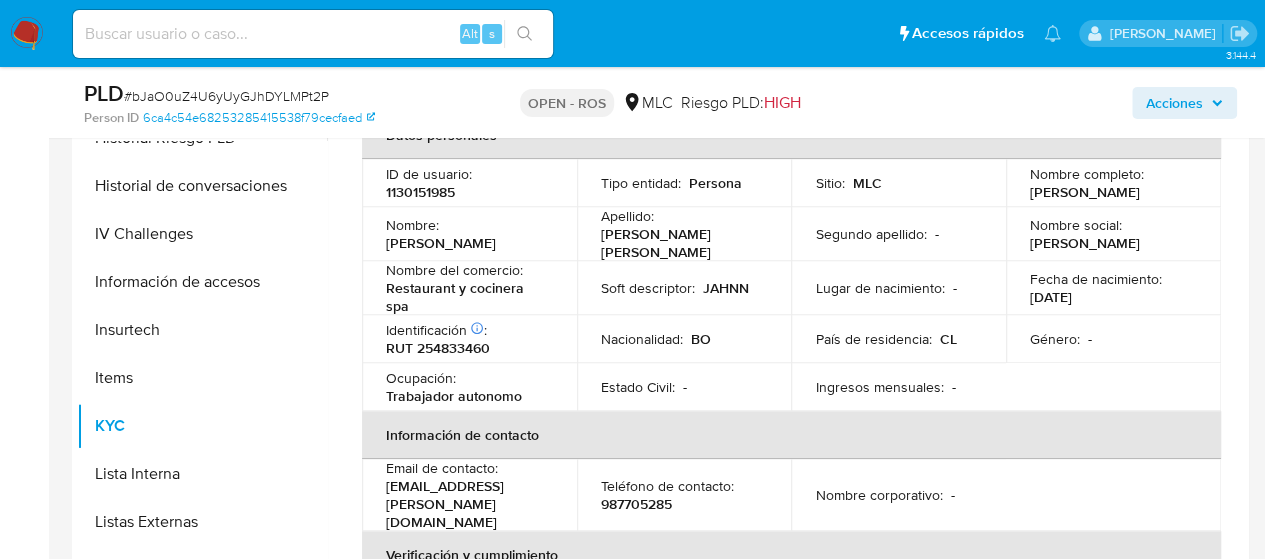 scroll, scrollTop: 65, scrollLeft: 0, axis: vertical 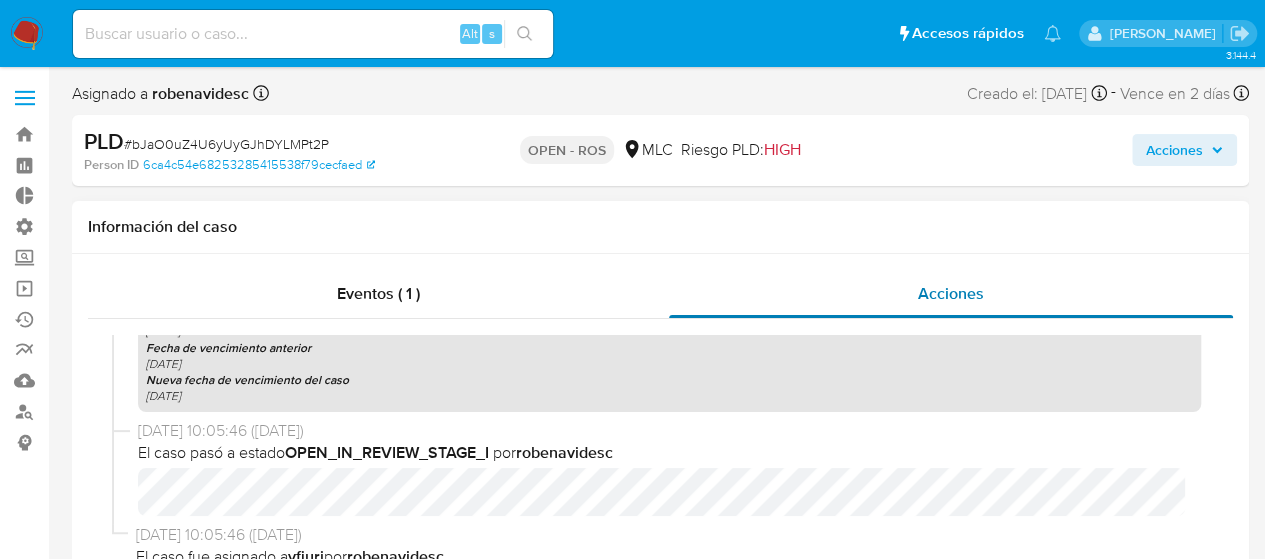 click on "Acciones" at bounding box center (951, 293) 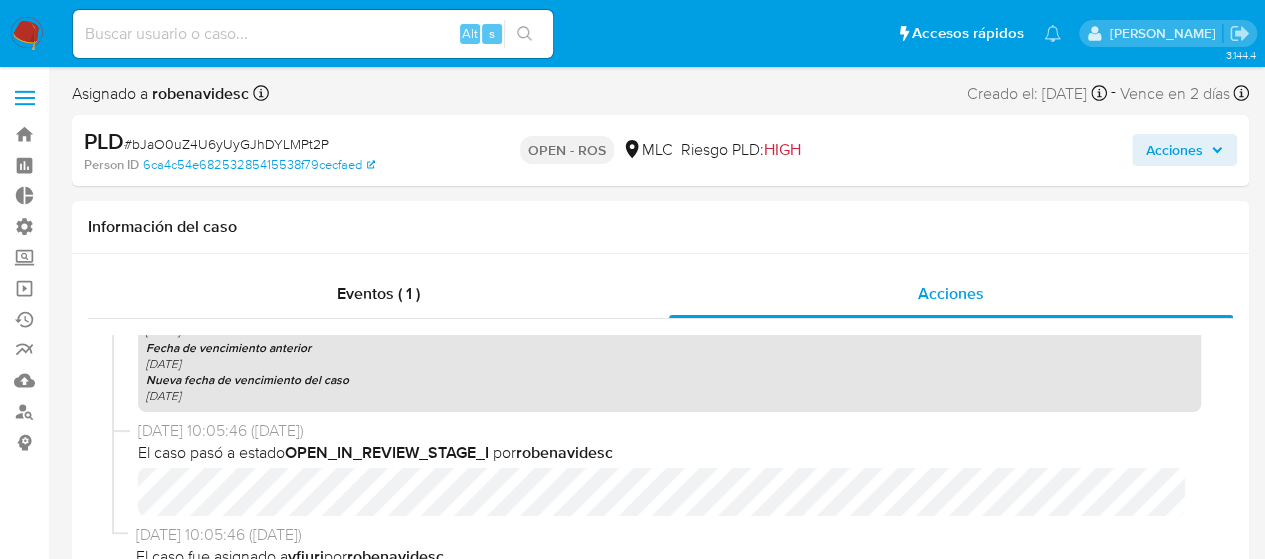 click on "Acciones" at bounding box center [1174, 150] 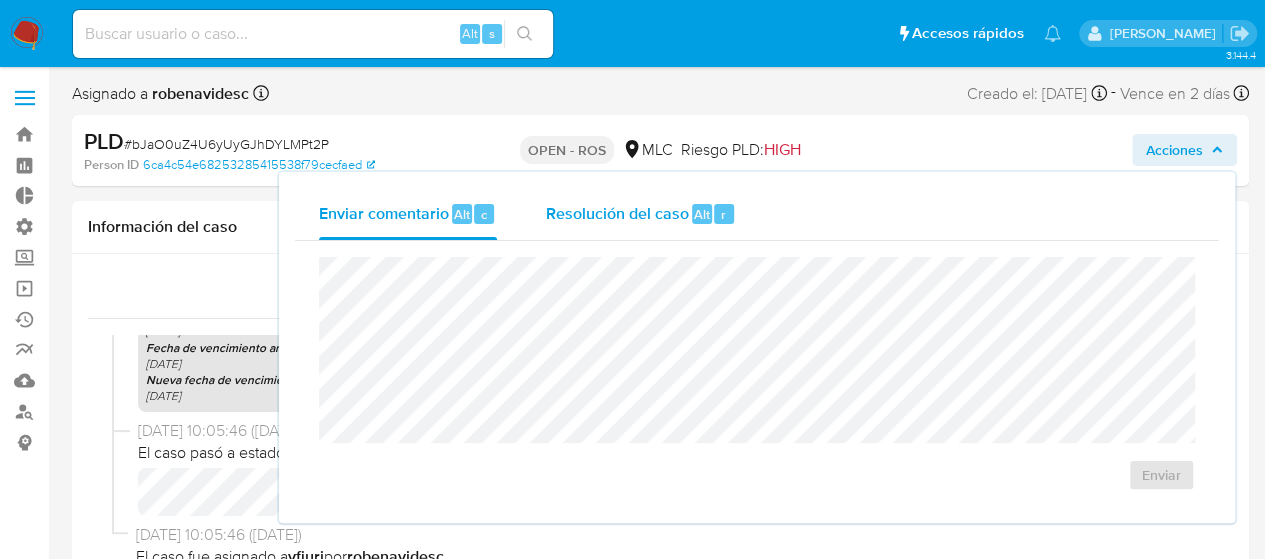 click on "Resolución del caso Alt r" at bounding box center [640, 214] 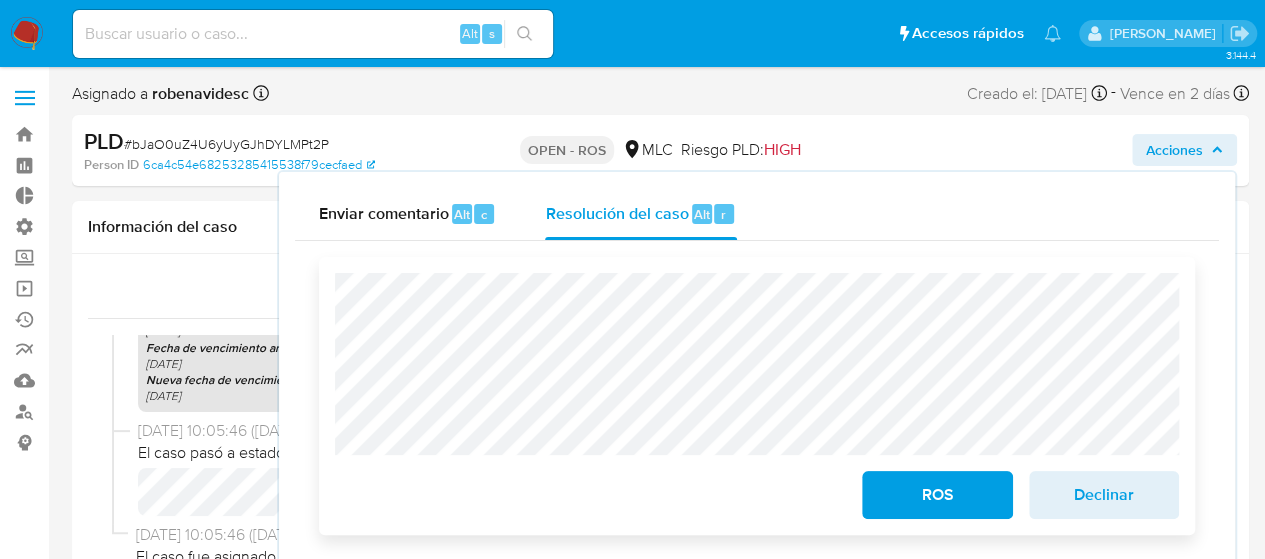 click on "ROS" at bounding box center (937, 495) 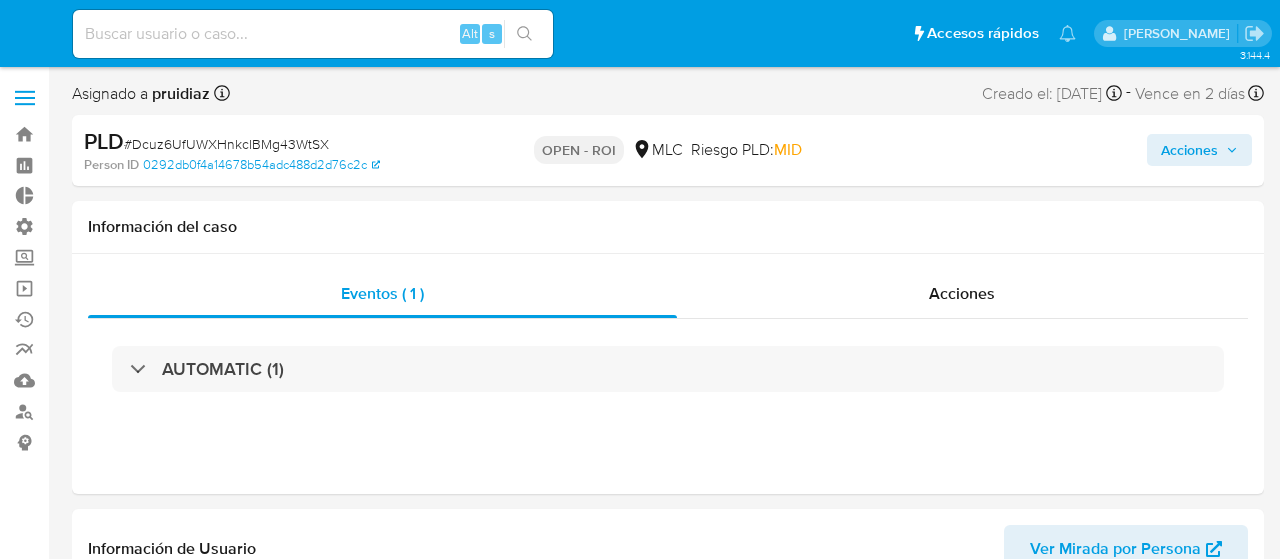 select on "10" 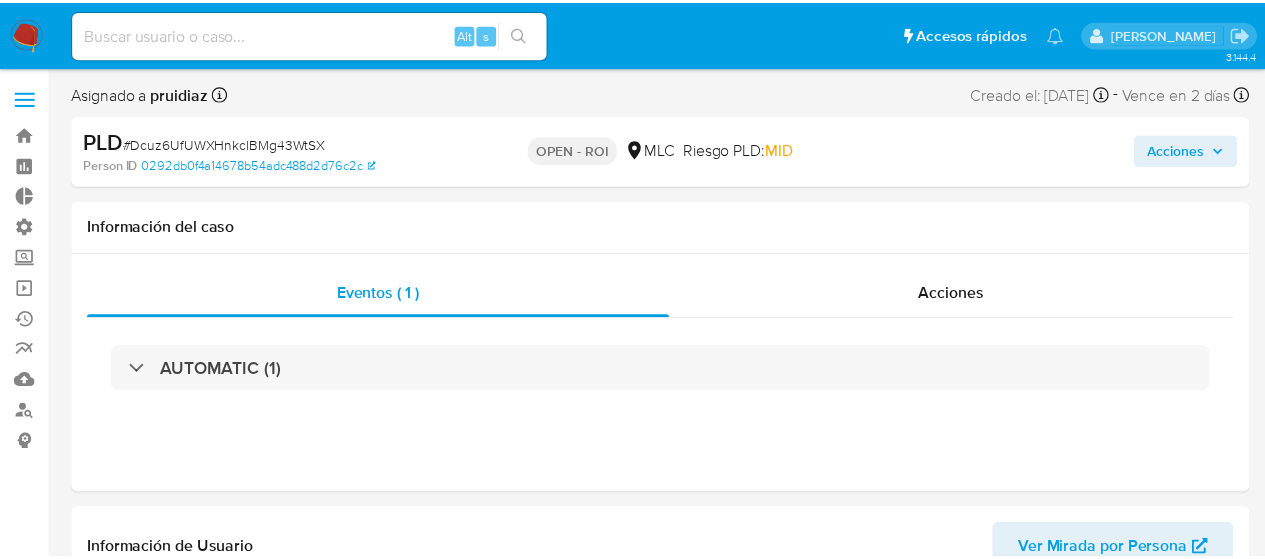 scroll, scrollTop: 0, scrollLeft: 0, axis: both 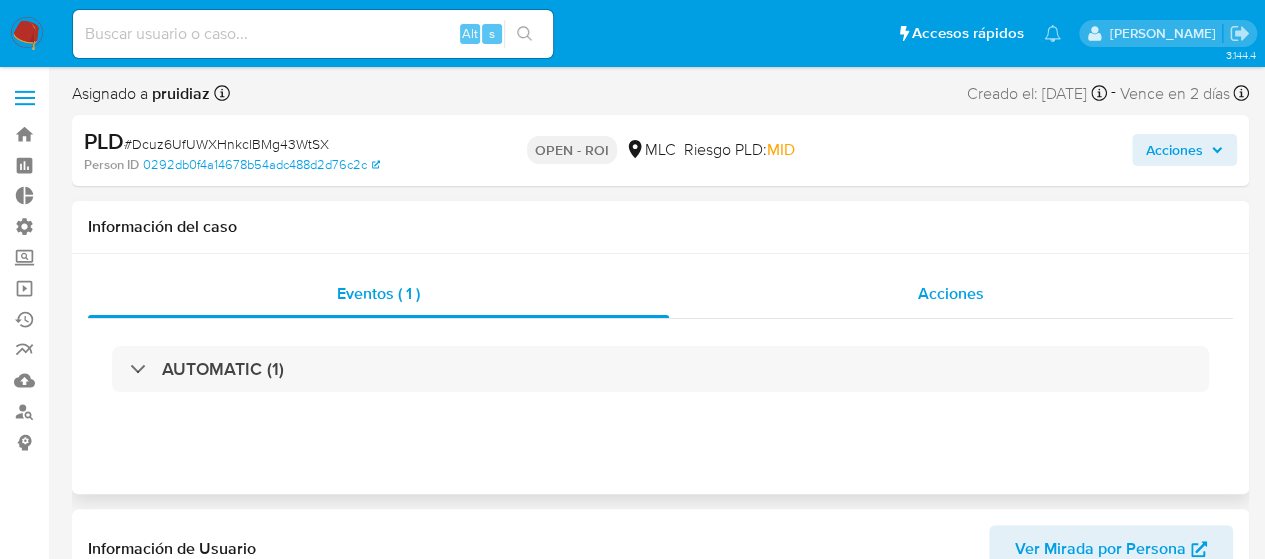 click on "Acciones" at bounding box center (951, 294) 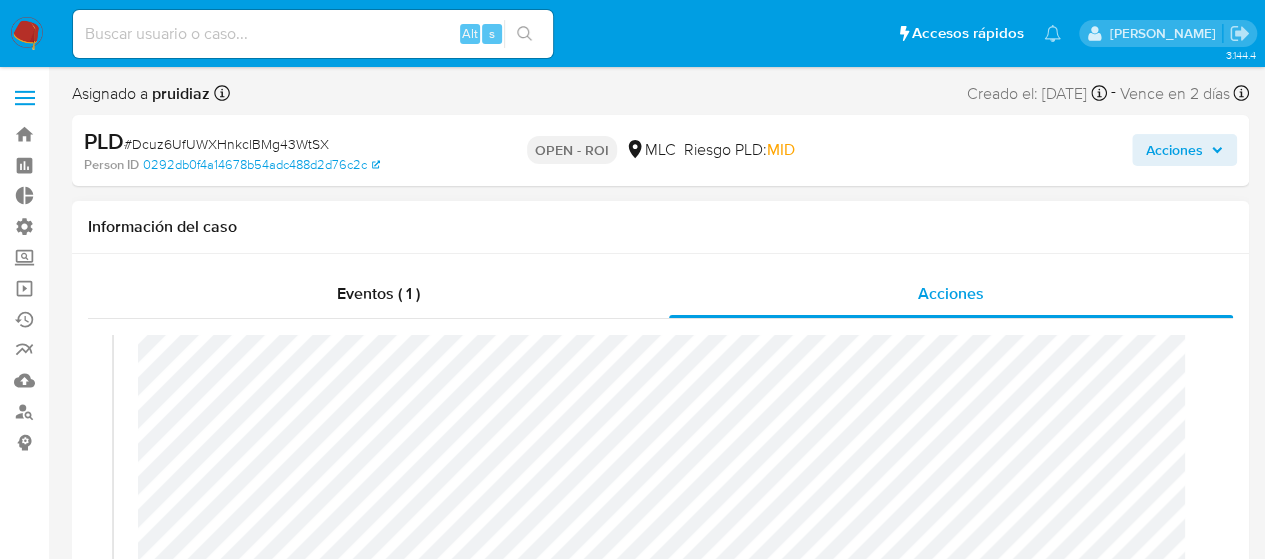 scroll, scrollTop: 572, scrollLeft: 0, axis: vertical 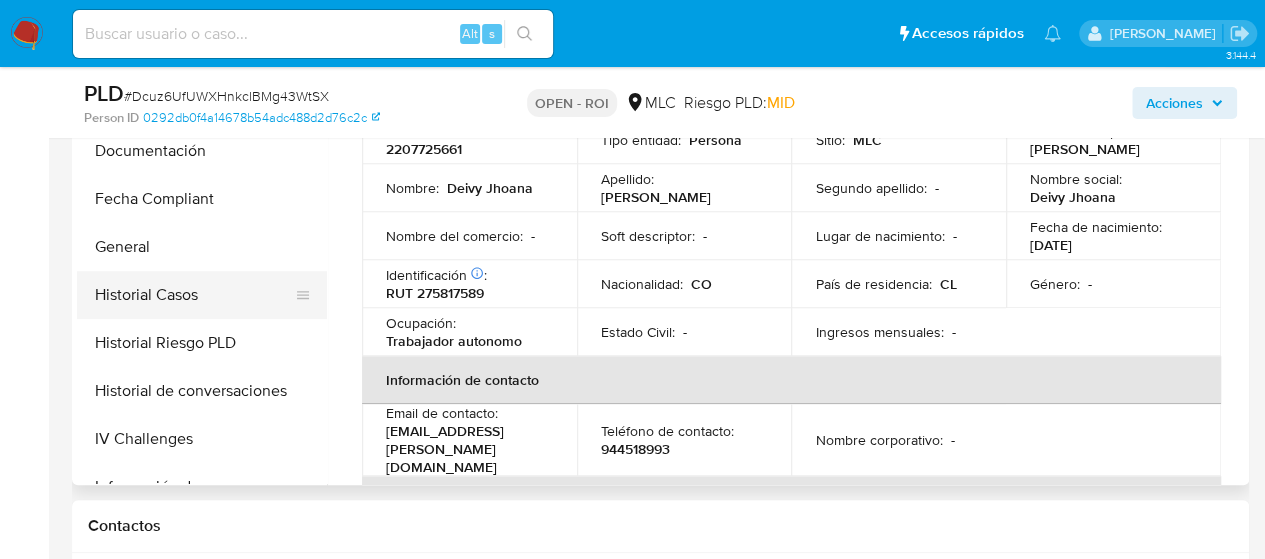 click on "Historial Casos" at bounding box center [194, 295] 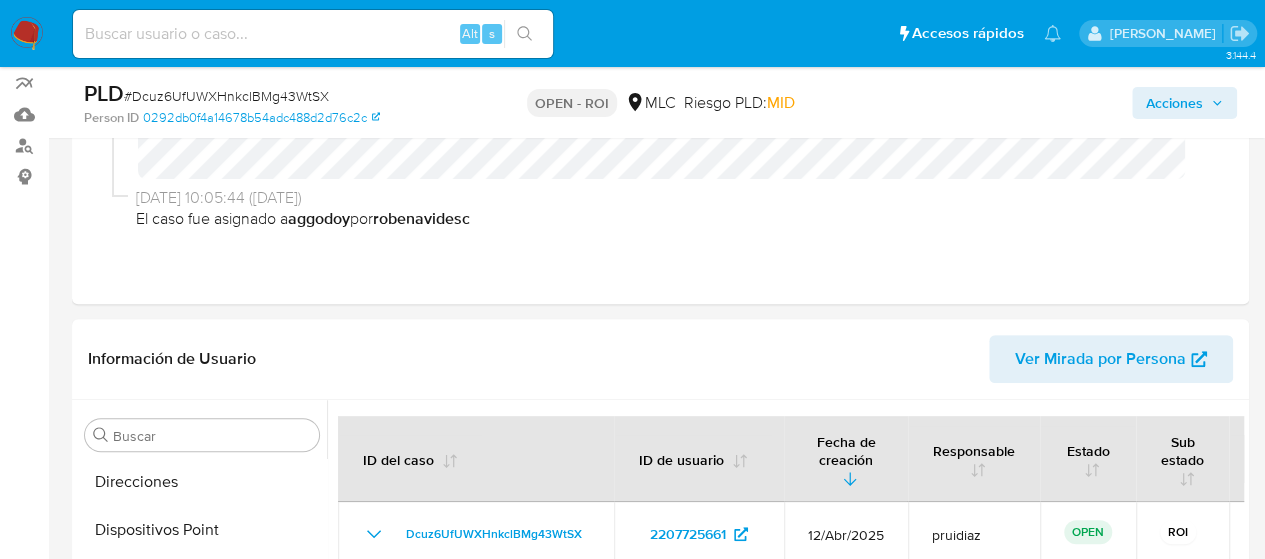 scroll, scrollTop: 265, scrollLeft: 0, axis: vertical 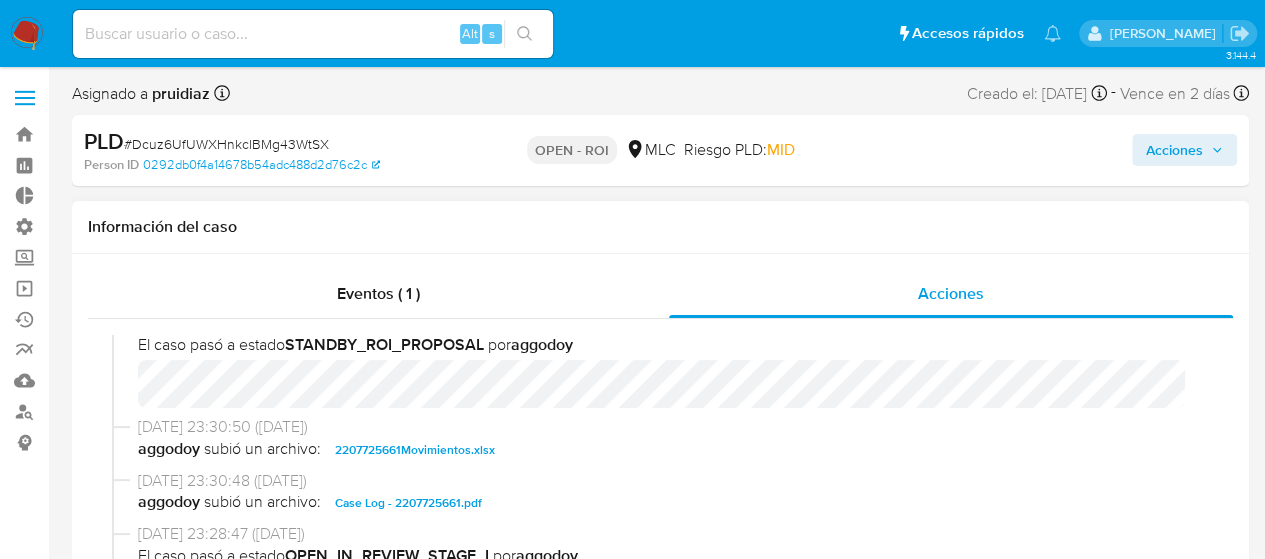 click on "Case Log - 2207725661.pdf" at bounding box center (408, 503) 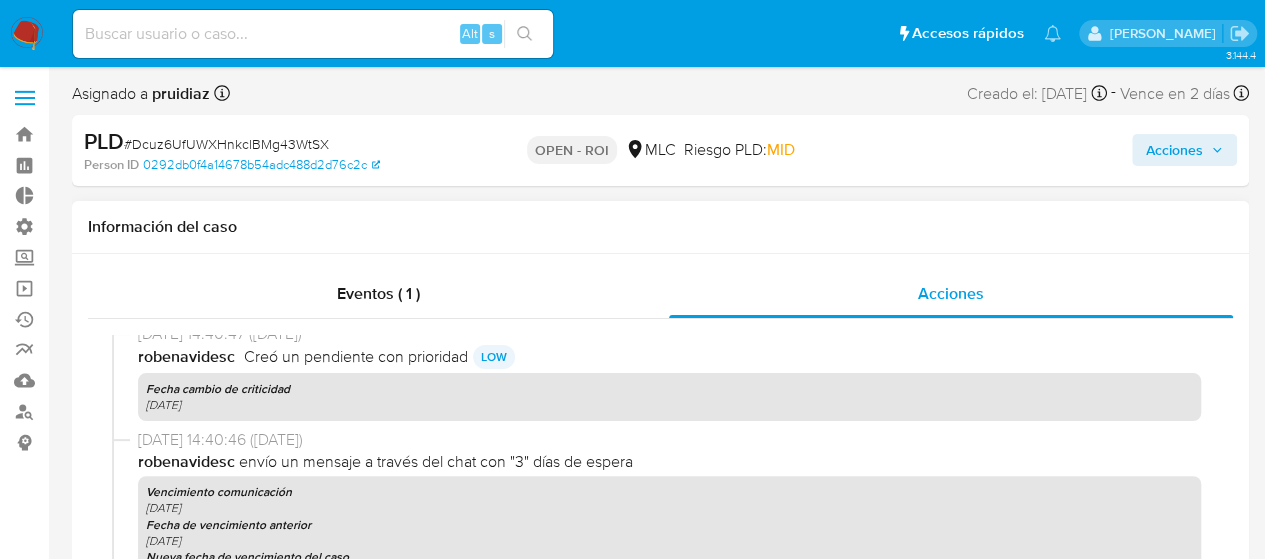 scroll, scrollTop: 1875, scrollLeft: 0, axis: vertical 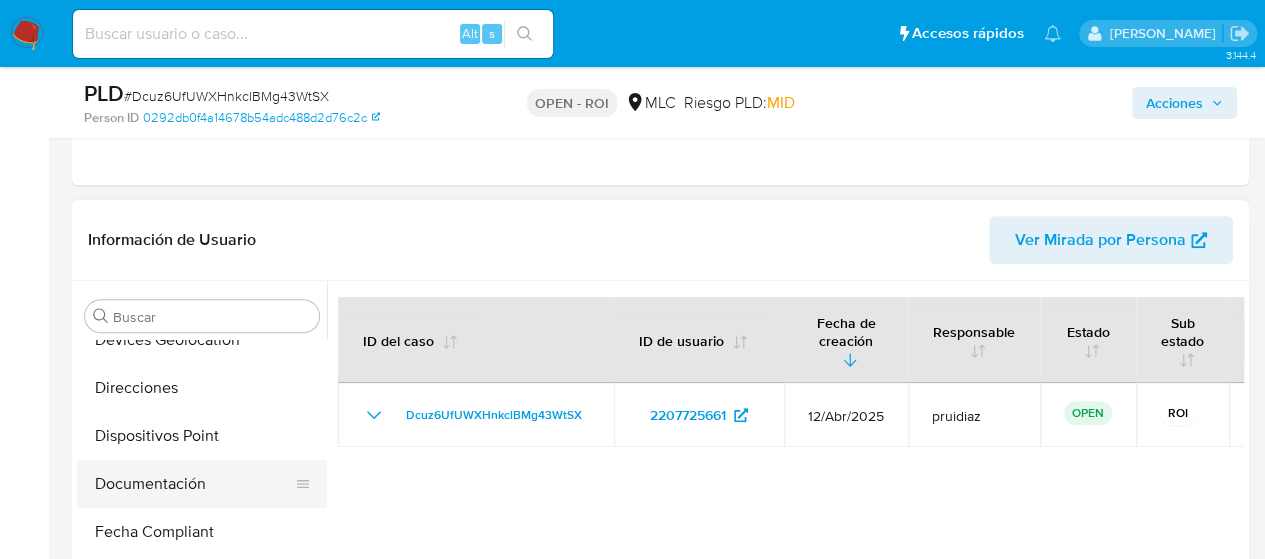 click on "Documentación" at bounding box center [194, 484] 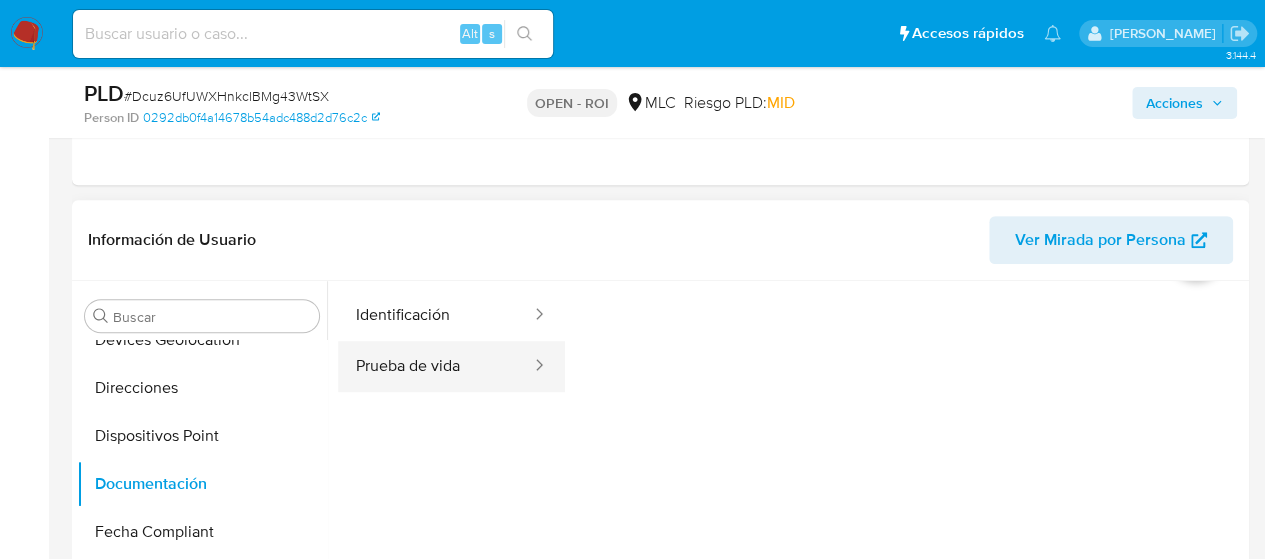 scroll, scrollTop: 67, scrollLeft: 0, axis: vertical 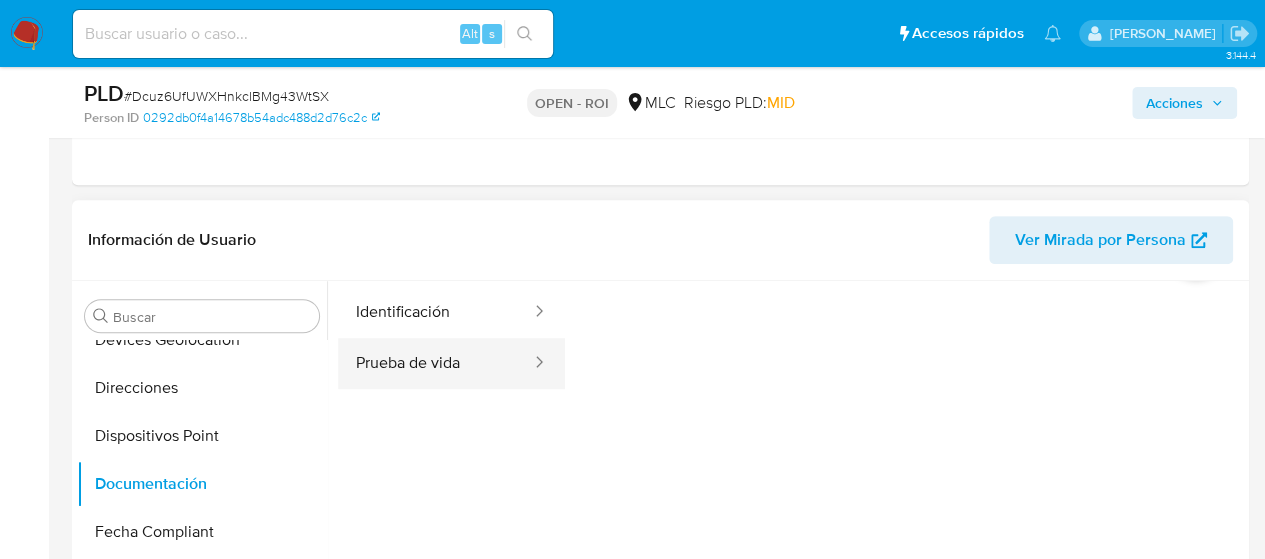 click on "Prueba de vida" at bounding box center (435, 363) 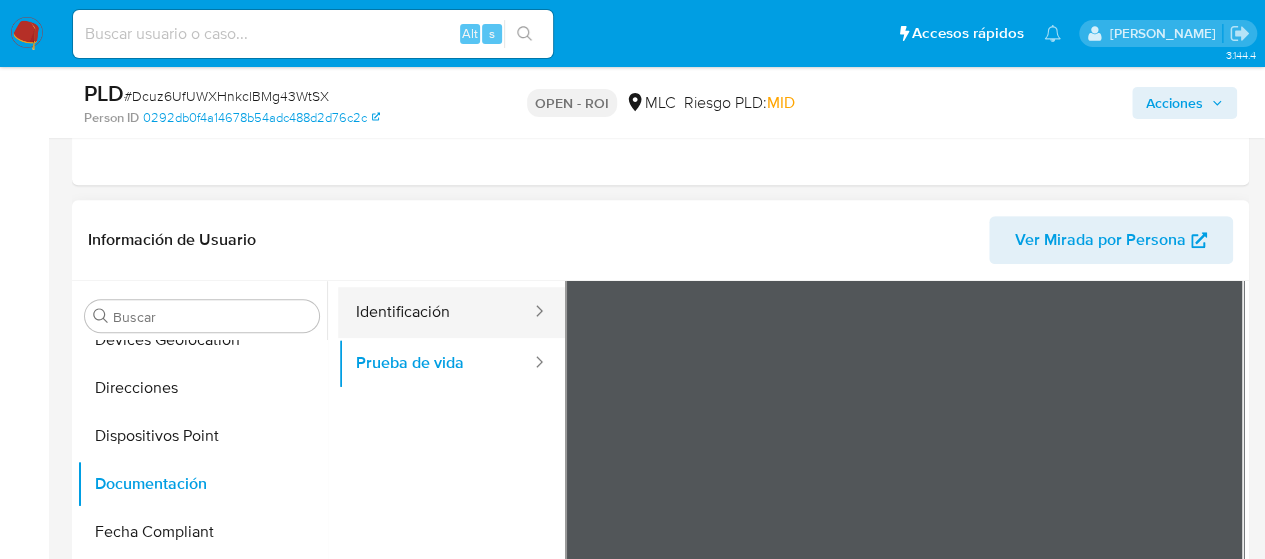 click on "Identificación" at bounding box center [435, 312] 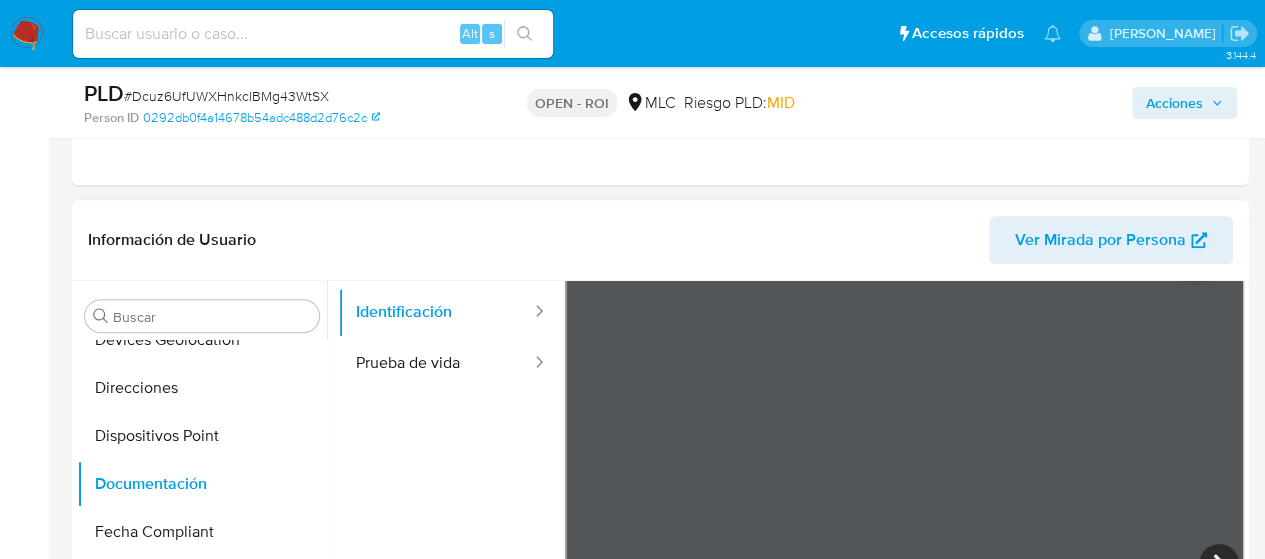 click on "Usuario Identificación Prueba de vida" at bounding box center [451, 527] 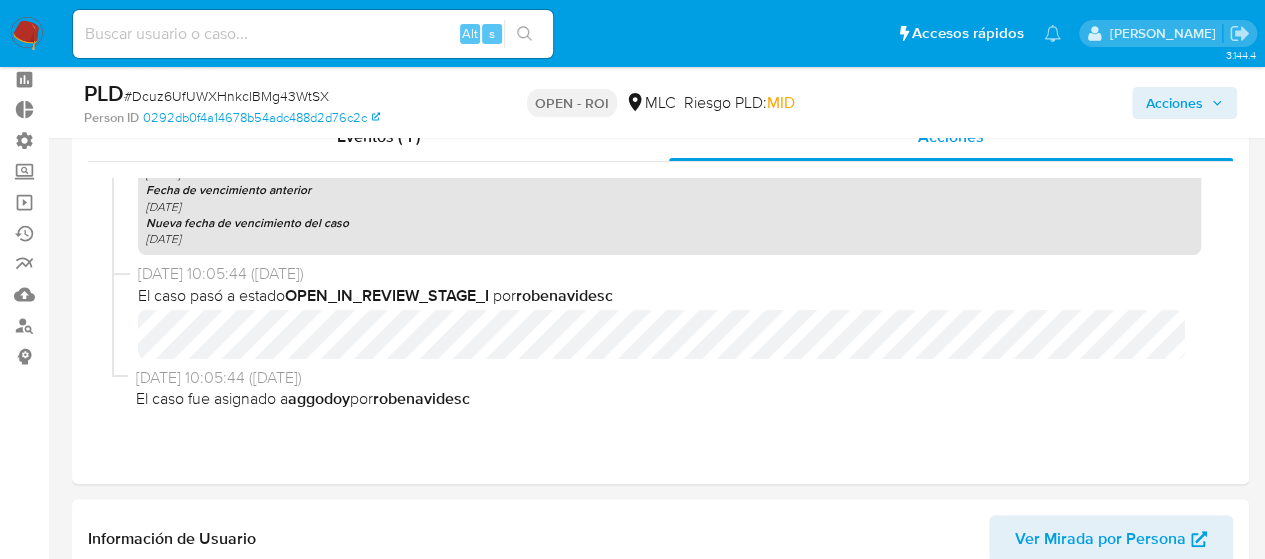 scroll, scrollTop: 68, scrollLeft: 0, axis: vertical 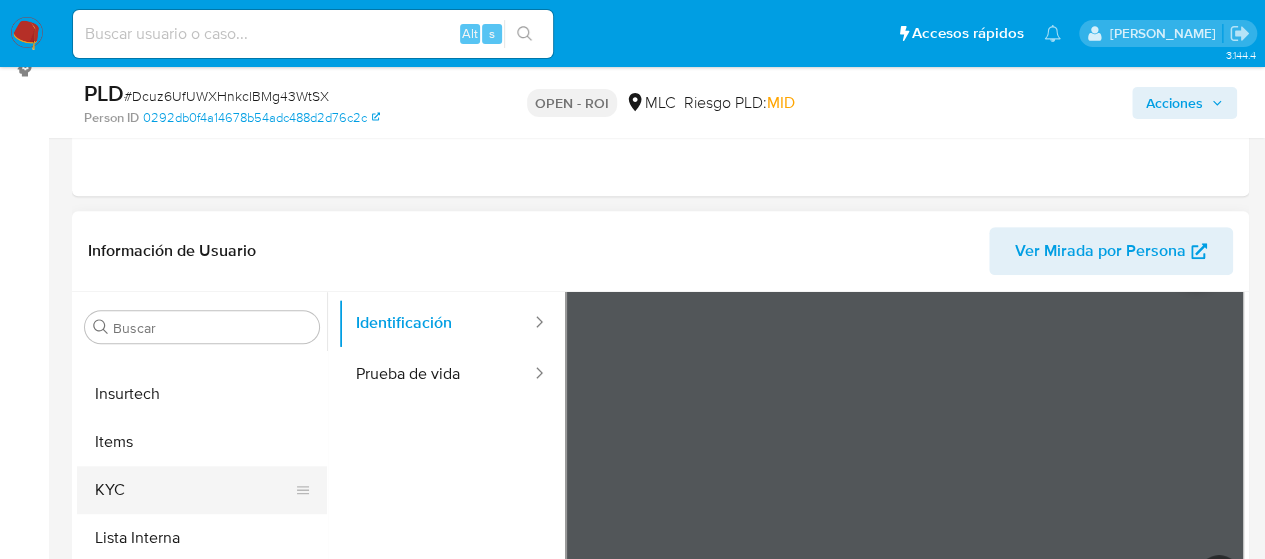 click on "KYC" at bounding box center (194, 490) 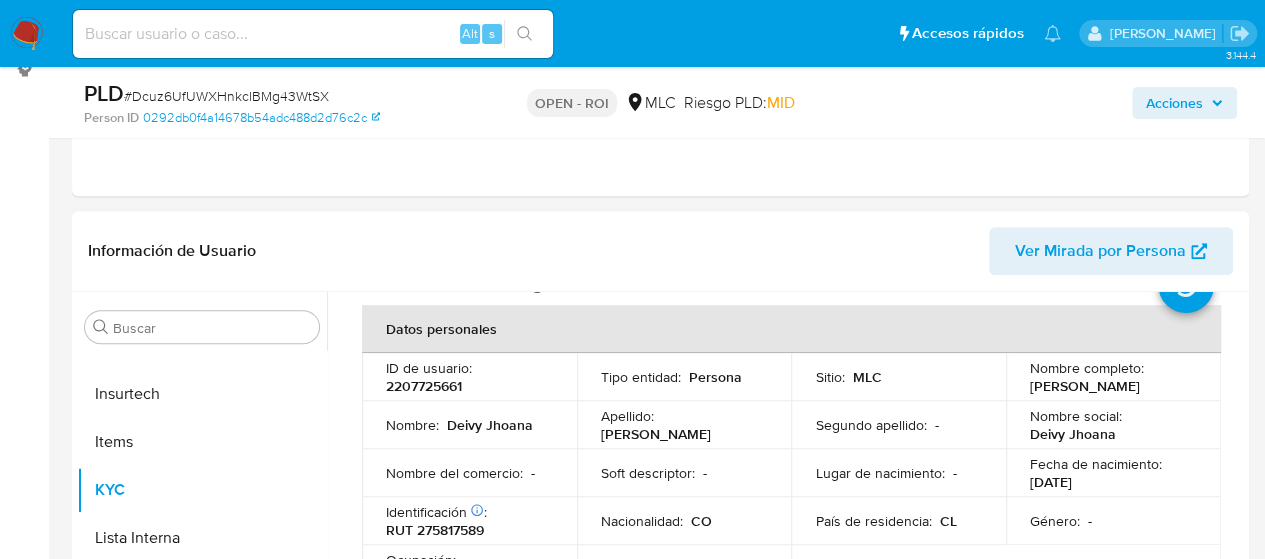 scroll, scrollTop: 0, scrollLeft: 0, axis: both 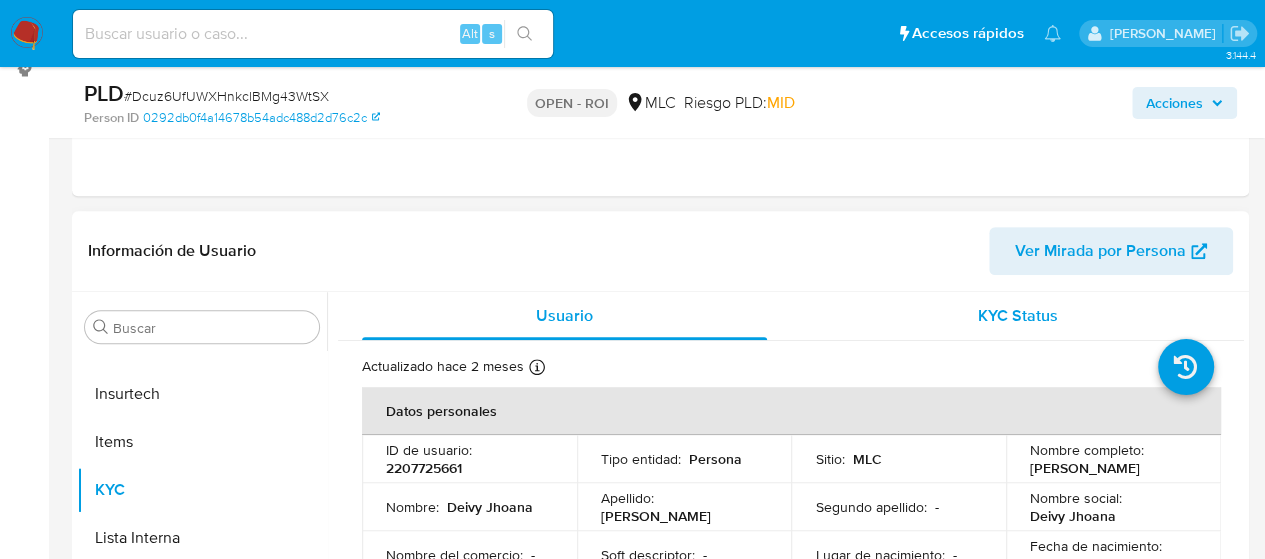 click on "KYC Status" at bounding box center [1018, 315] 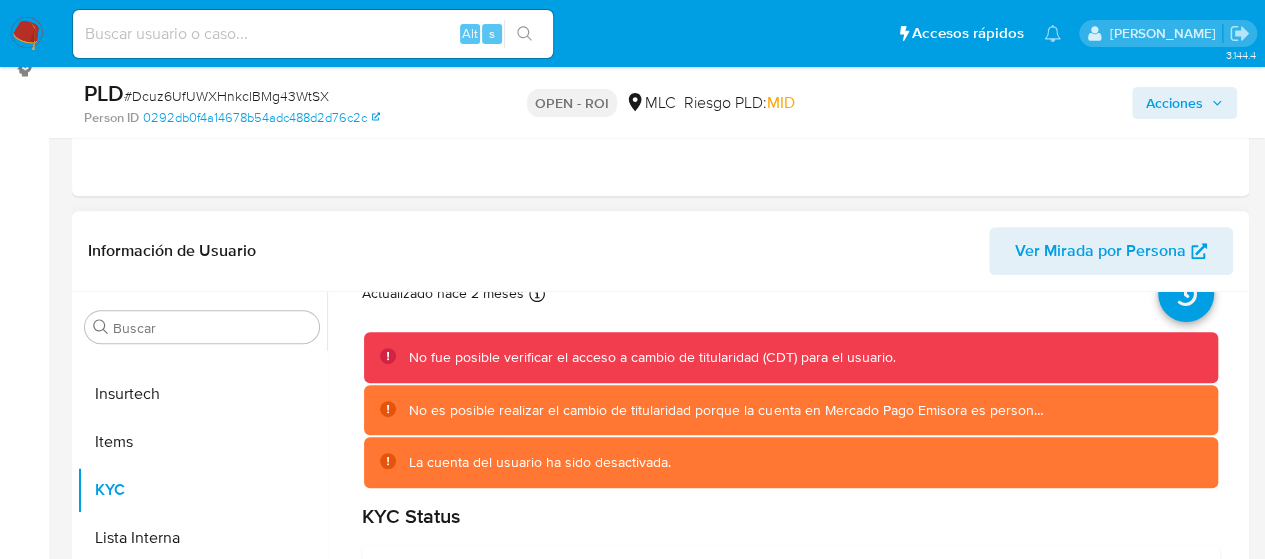 scroll, scrollTop: 117, scrollLeft: 0, axis: vertical 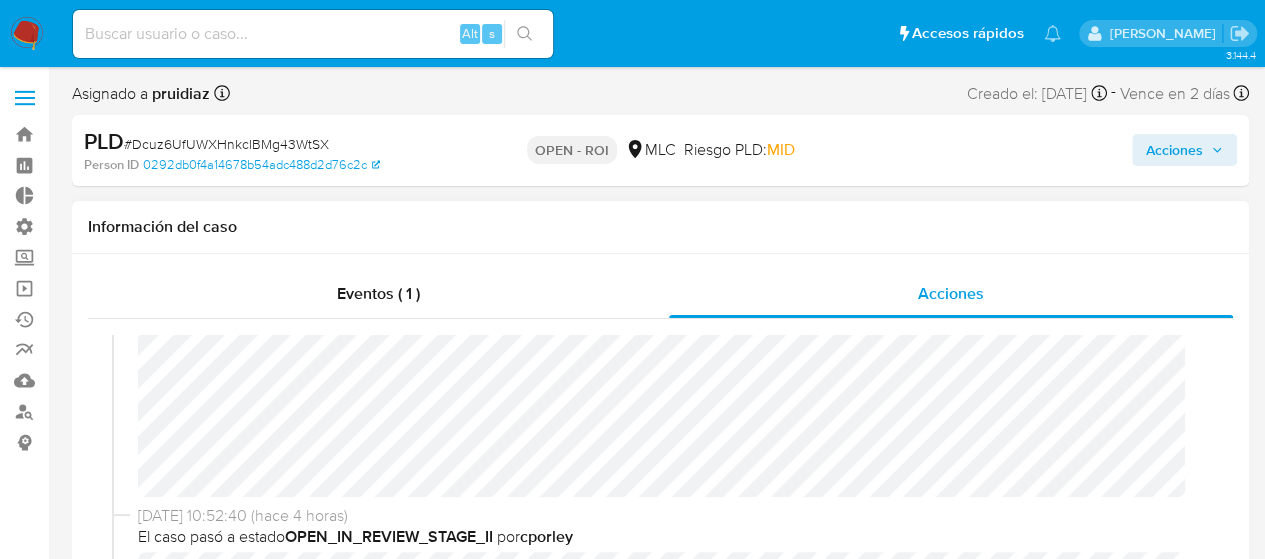 click on "09/07/2025 10:53:02 (hace 4 horas) El caso pasó a estado  OPEN_ROI      por  cporley" at bounding box center [660, 331] 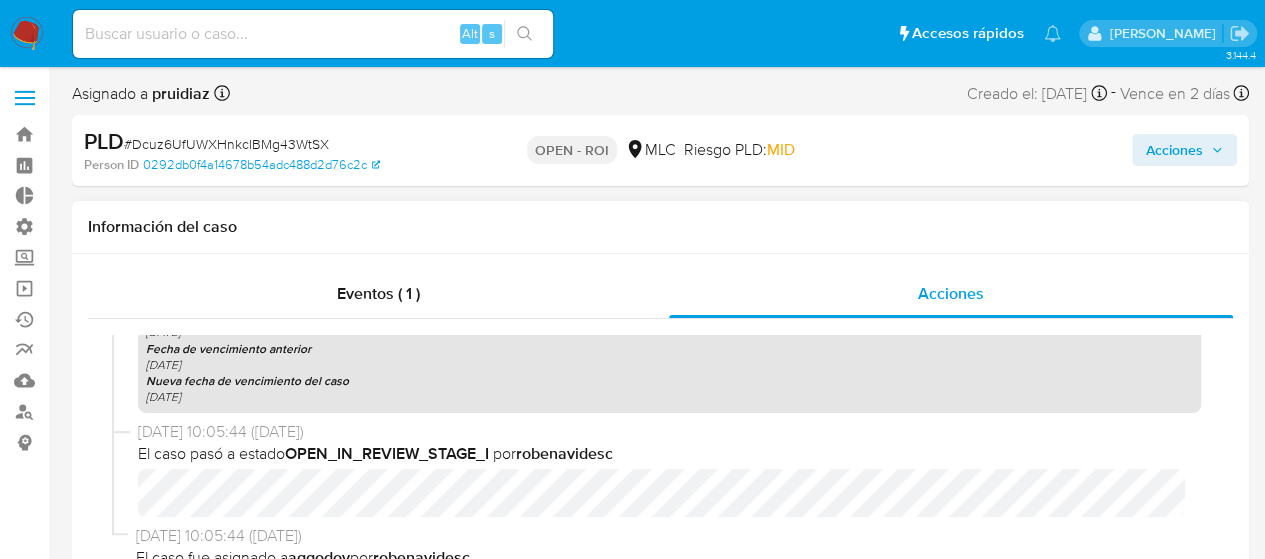 scroll, scrollTop: 1875, scrollLeft: 0, axis: vertical 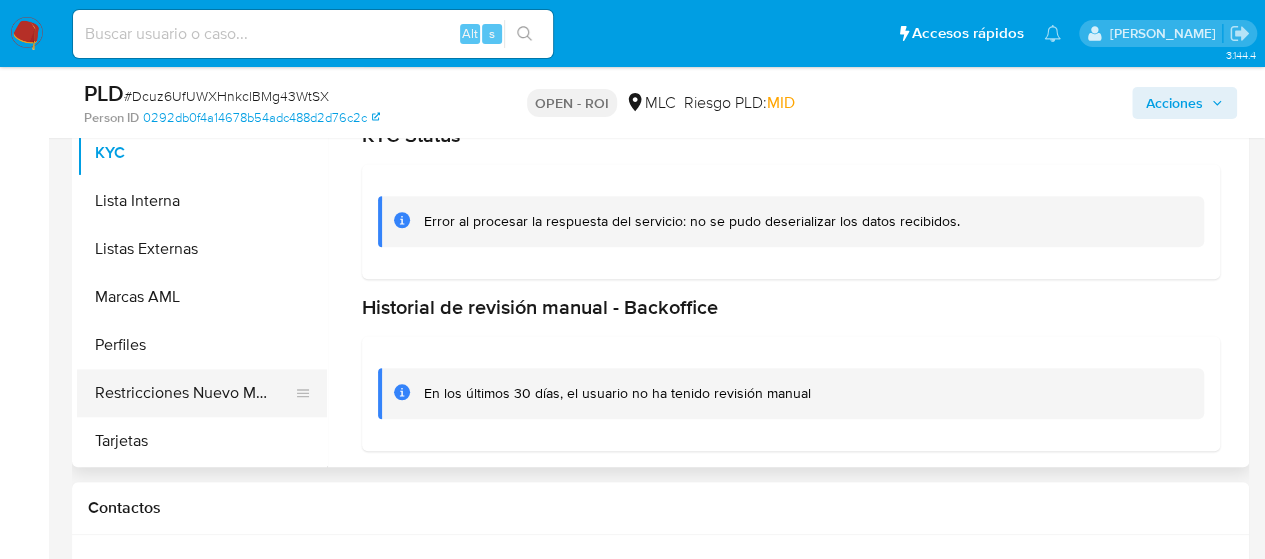 click on "Restricciones Nuevo Mundo" at bounding box center (194, 393) 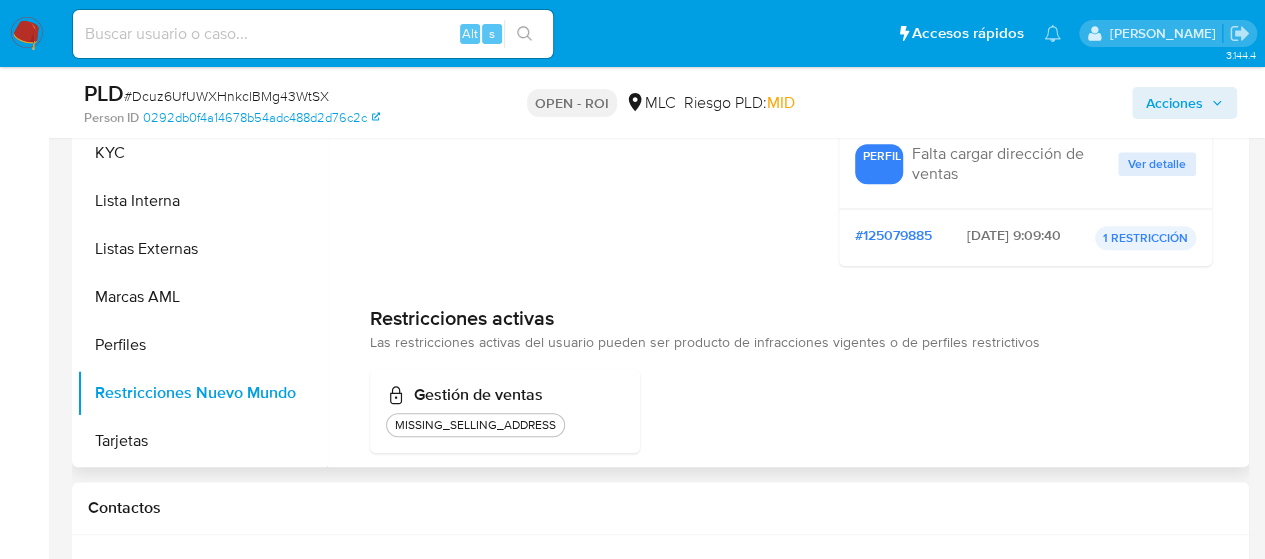 scroll, scrollTop: 92, scrollLeft: 0, axis: vertical 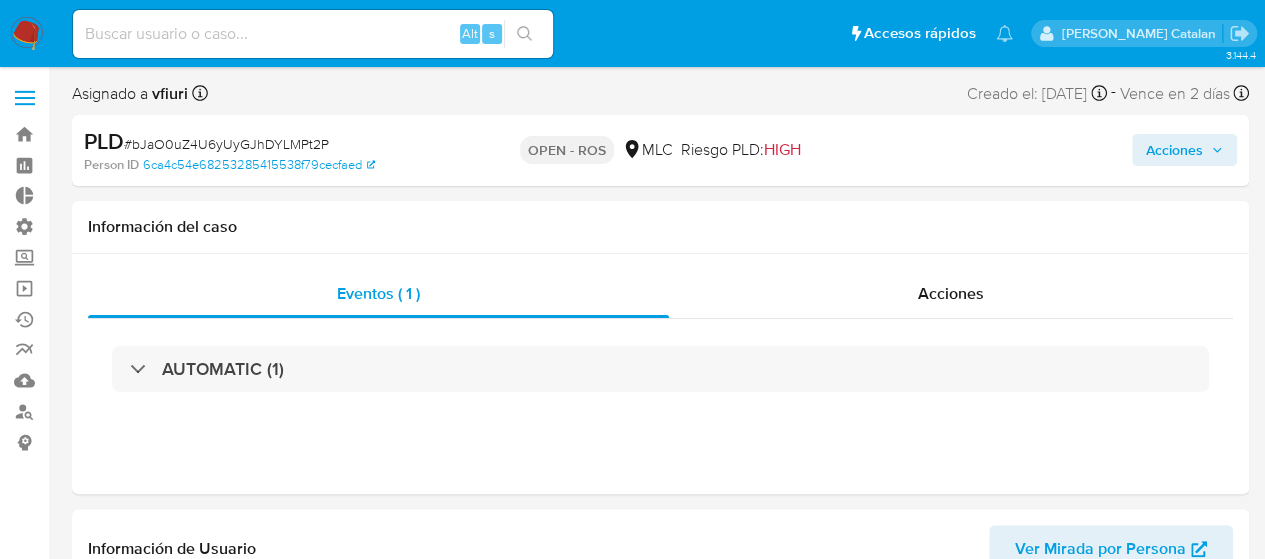 select on "10" 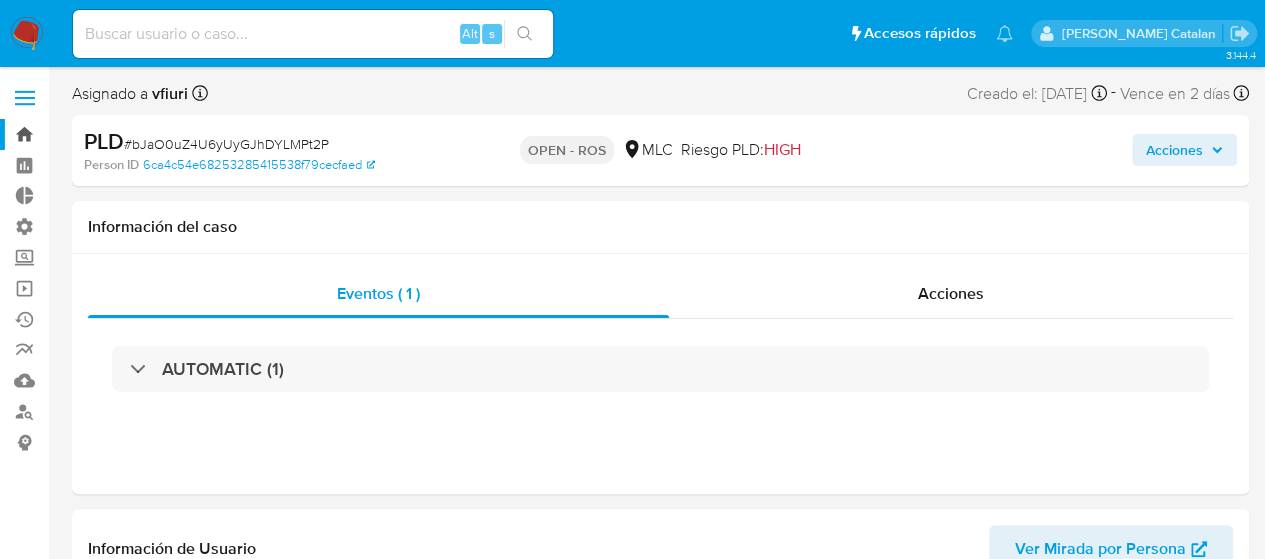click on "Bandeja" at bounding box center (119, 134) 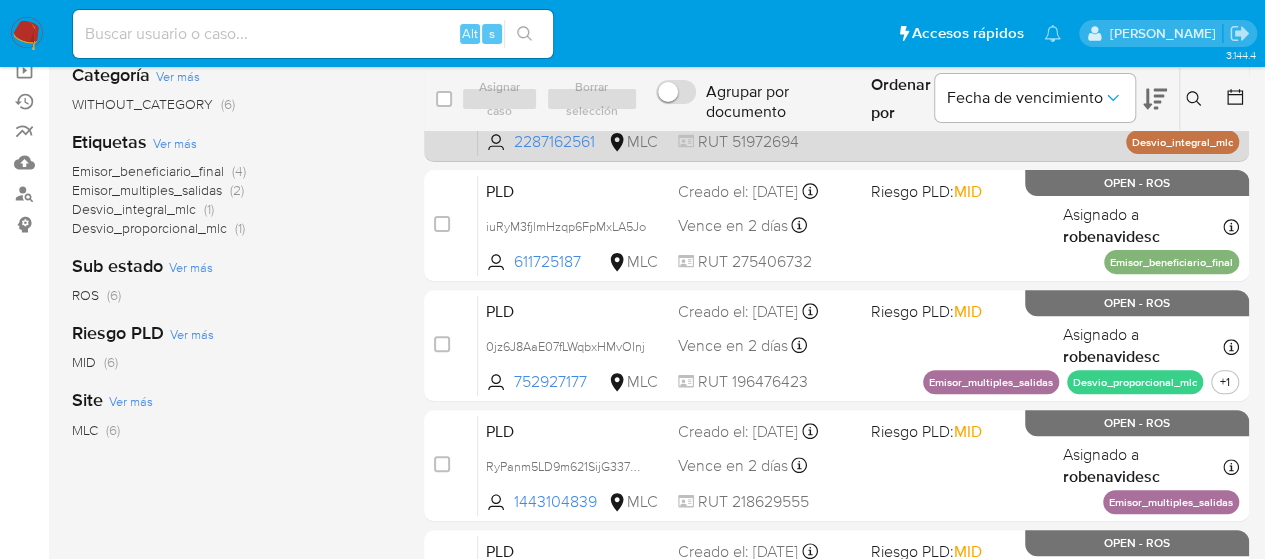 scroll, scrollTop: 219, scrollLeft: 0, axis: vertical 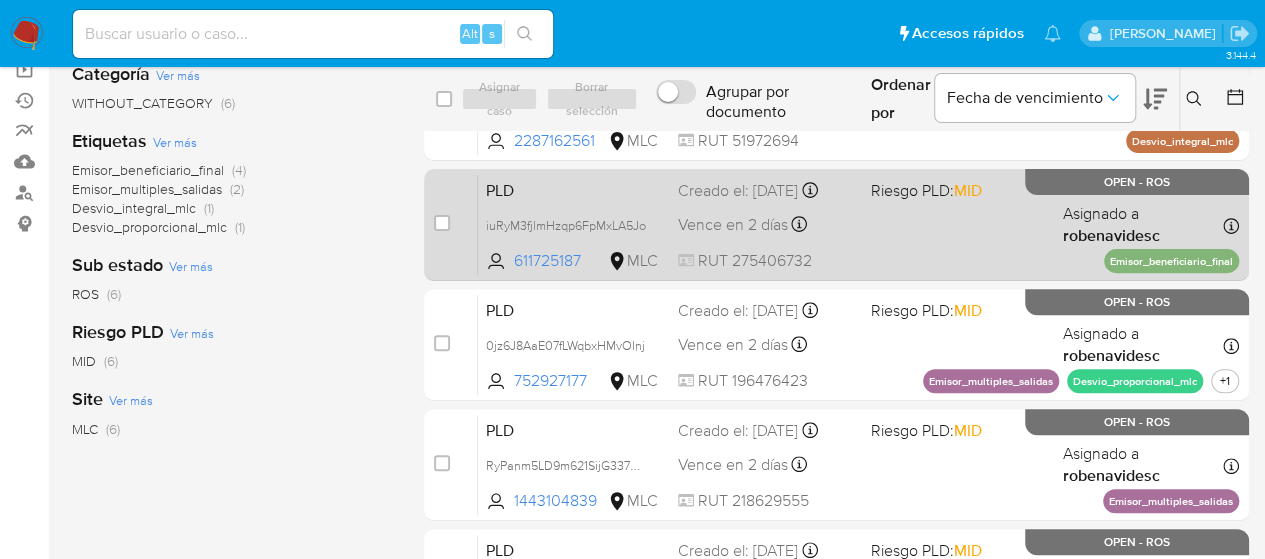 click on "RUT   275406732" at bounding box center (766, 261) 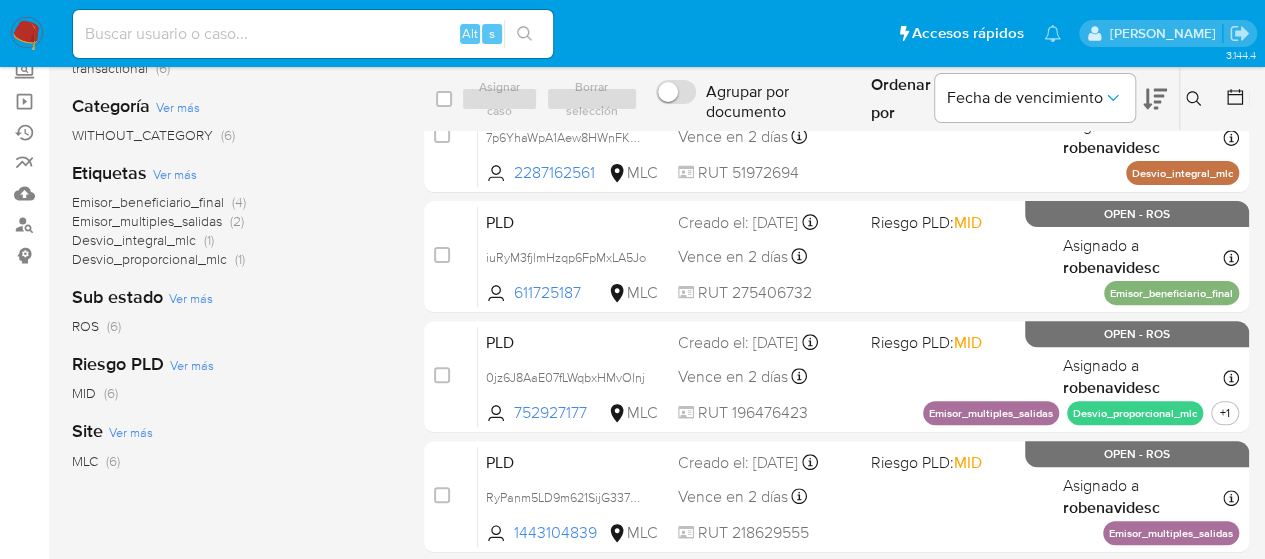 scroll, scrollTop: 185, scrollLeft: 0, axis: vertical 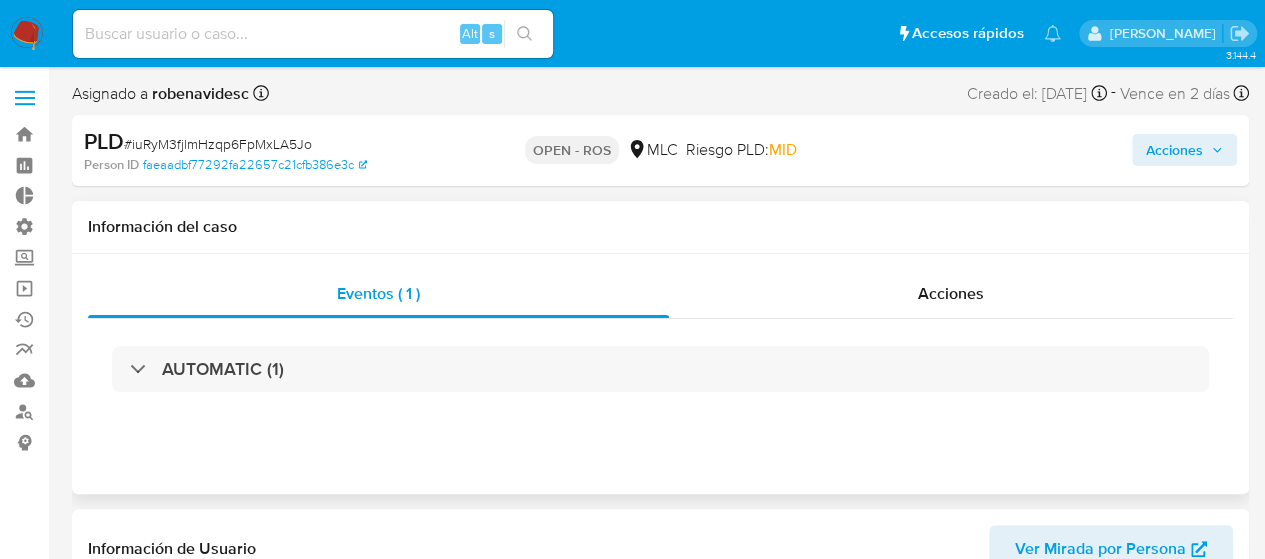 click on "AUTOMATIC (1)" at bounding box center [660, 369] 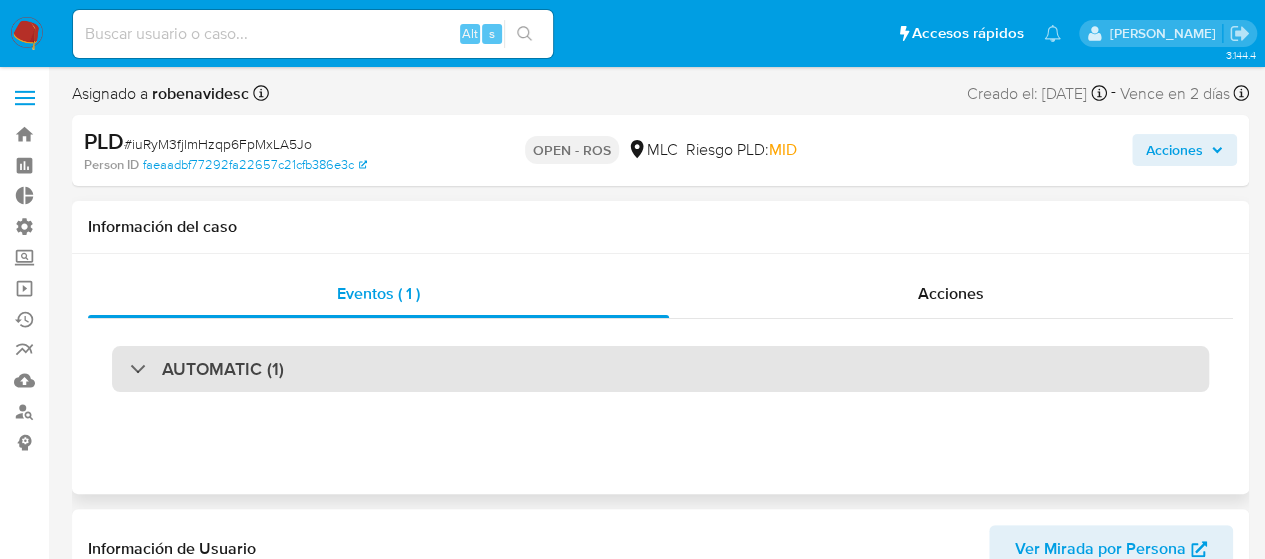 click on "AUTOMATIC (1)" at bounding box center (660, 369) 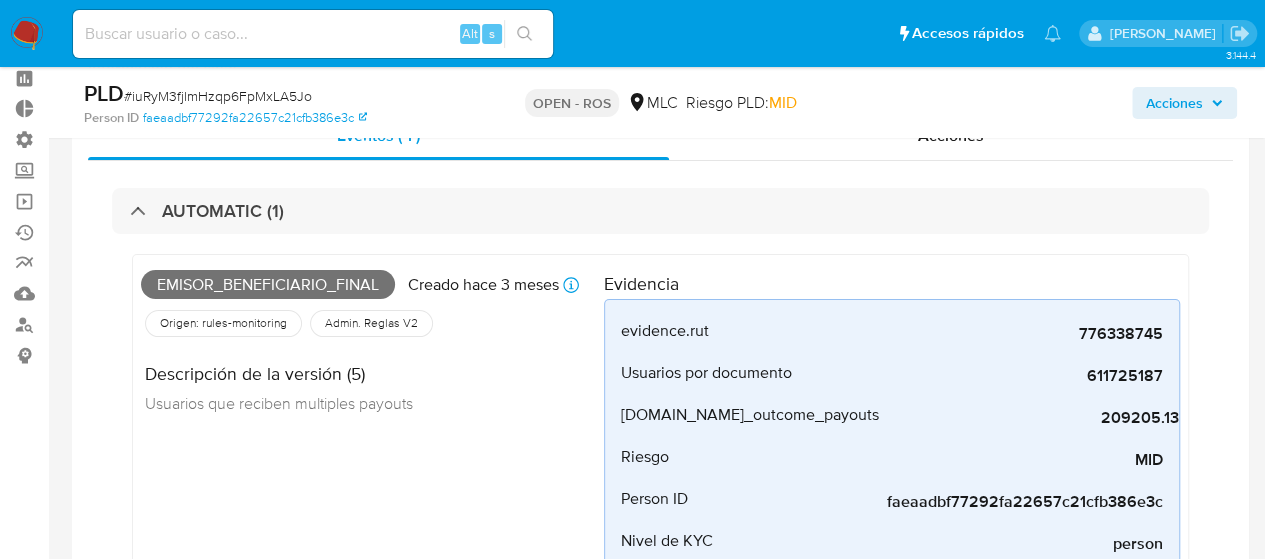 scroll, scrollTop: 42, scrollLeft: 0, axis: vertical 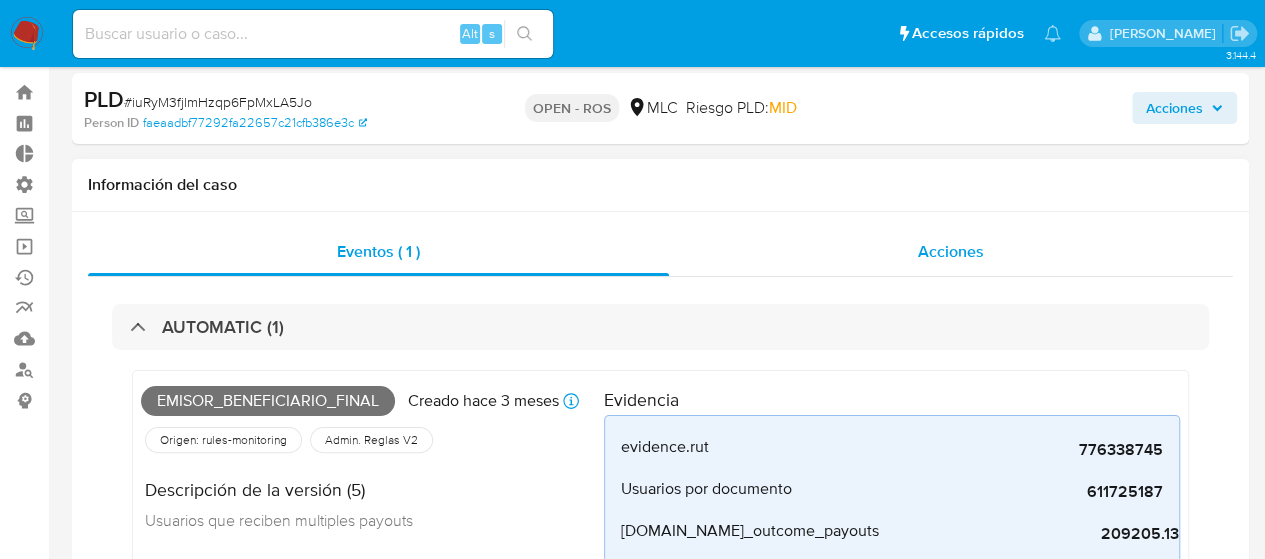 click on "Acciones" at bounding box center (951, 251) 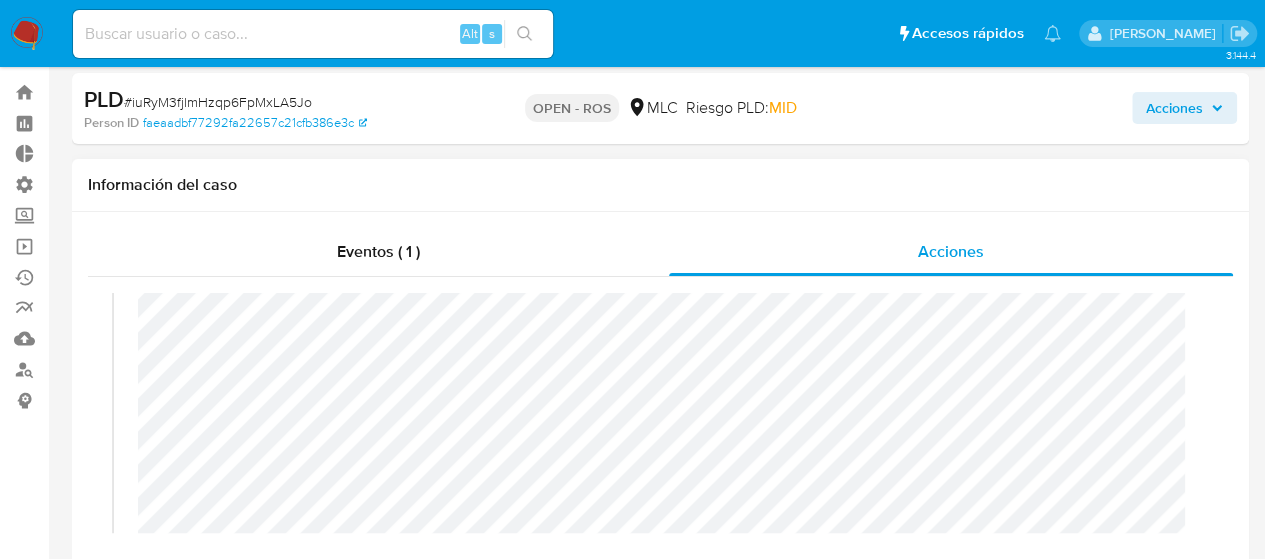 scroll, scrollTop: 76, scrollLeft: 0, axis: vertical 